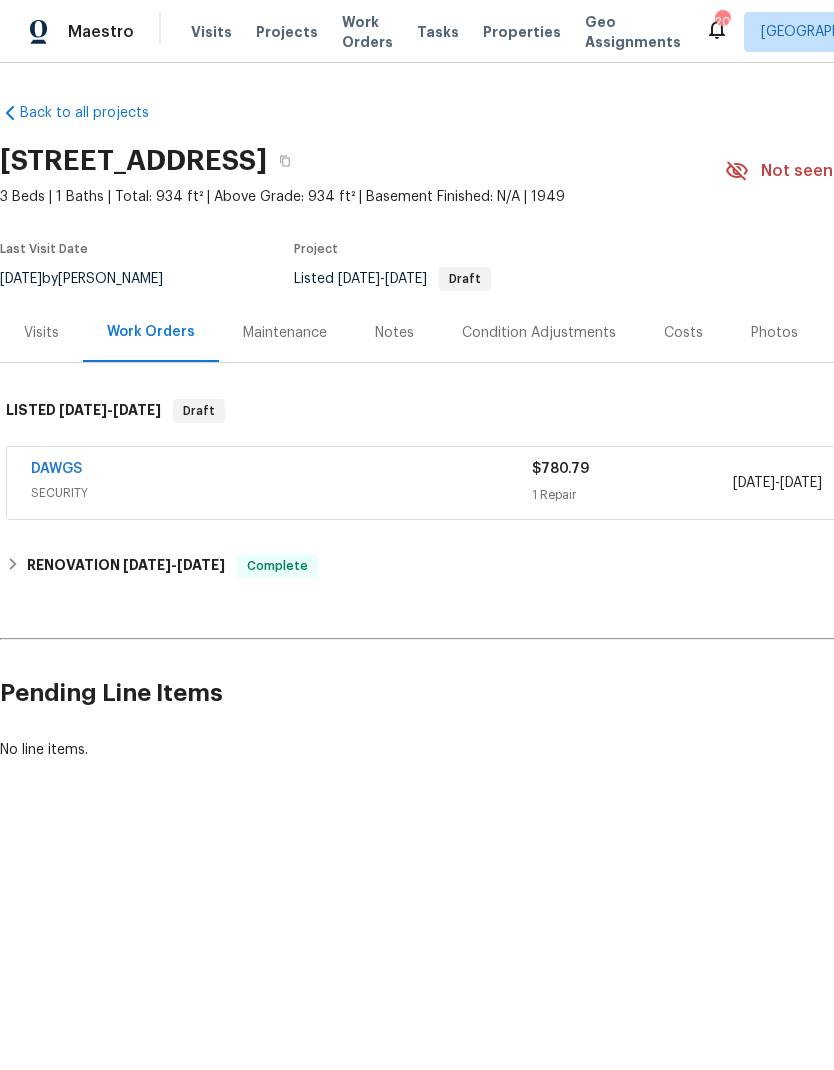 scroll, scrollTop: 0, scrollLeft: 0, axis: both 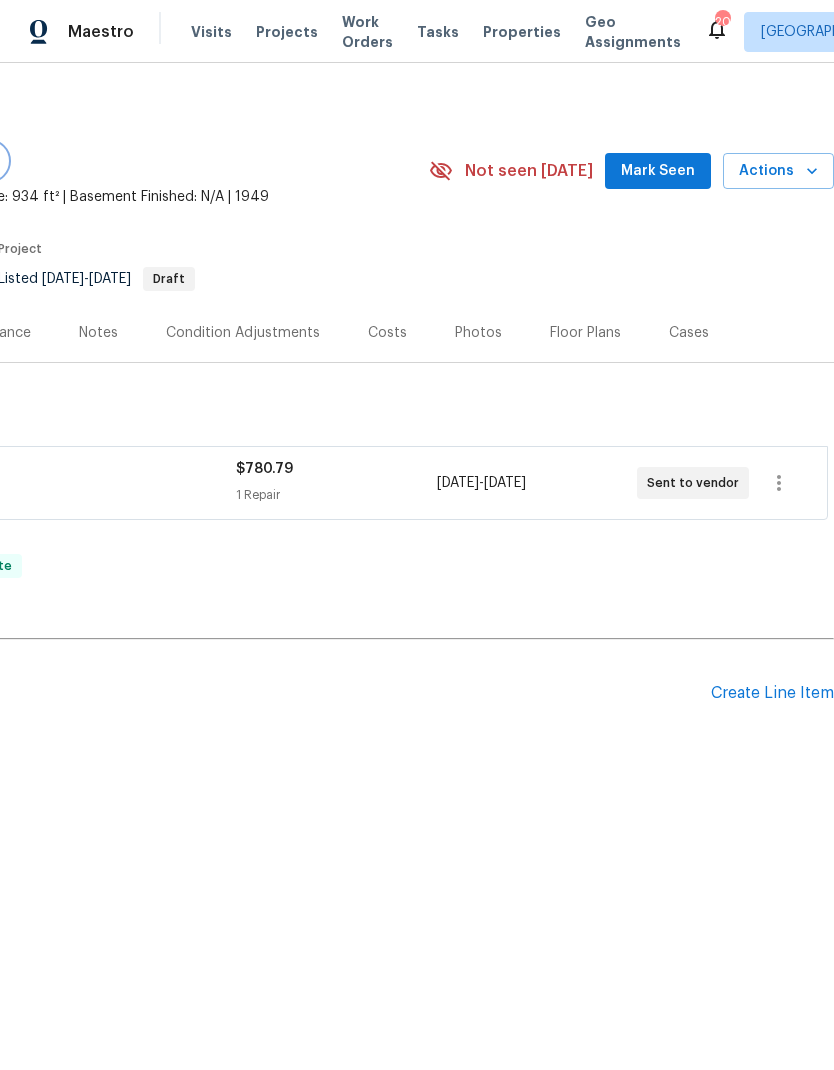 click 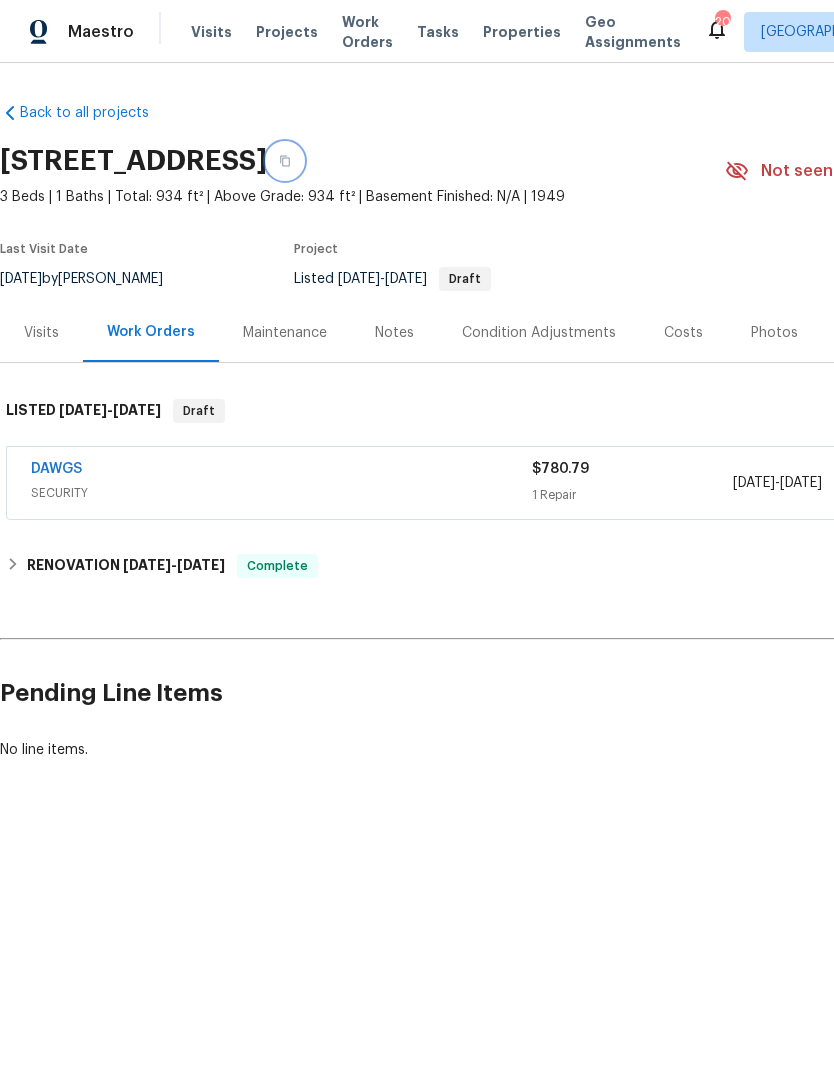 scroll, scrollTop: 0, scrollLeft: 0, axis: both 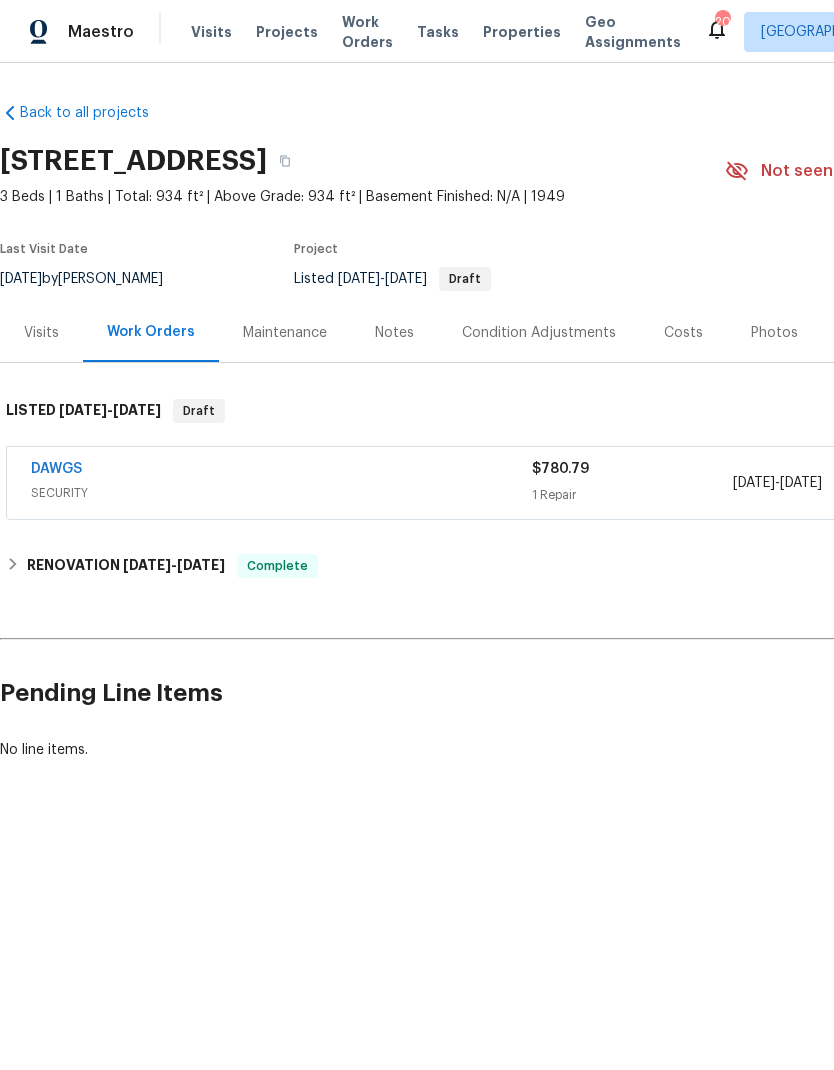 click on "Project" at bounding box center [486, 255] 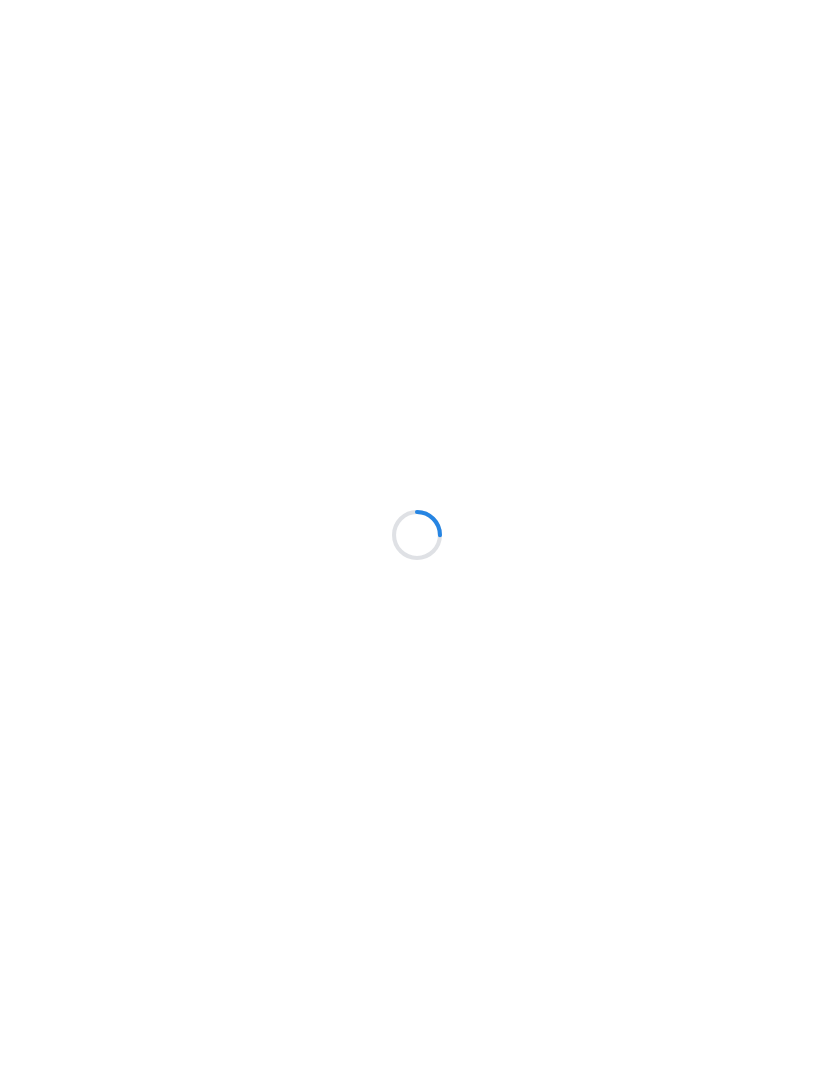 scroll, scrollTop: 0, scrollLeft: 0, axis: both 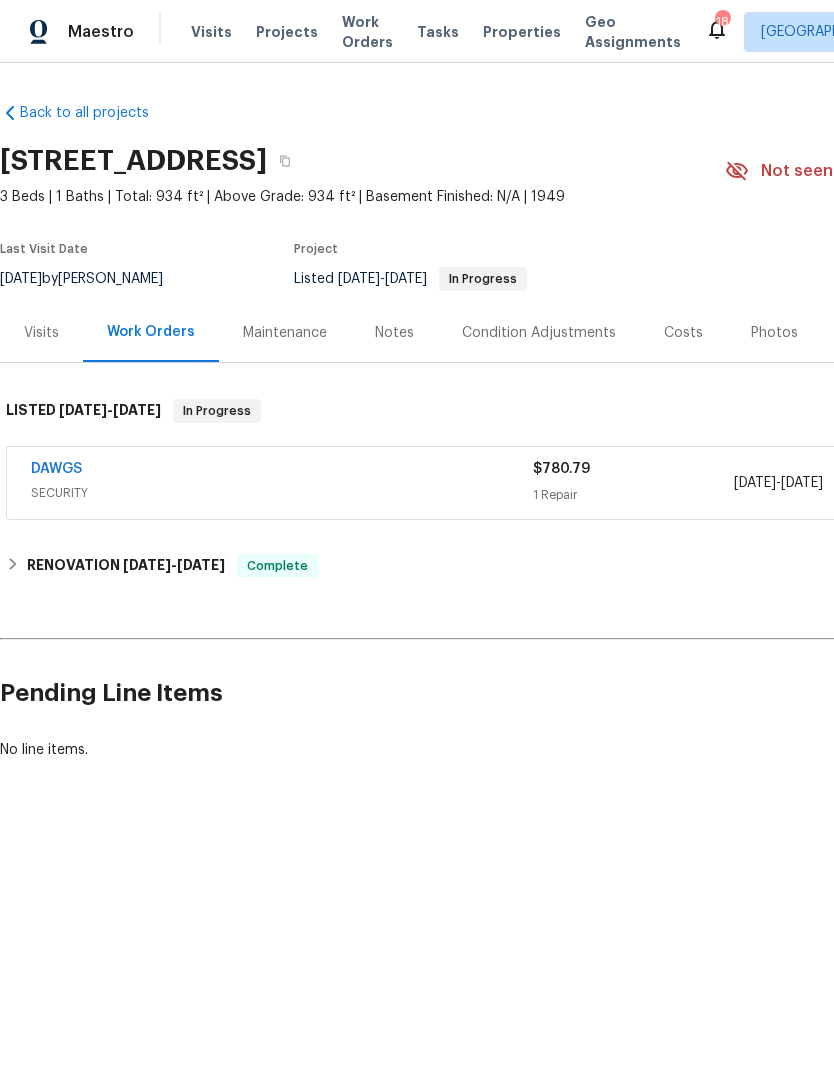 click on "DAWGS" at bounding box center (56, 469) 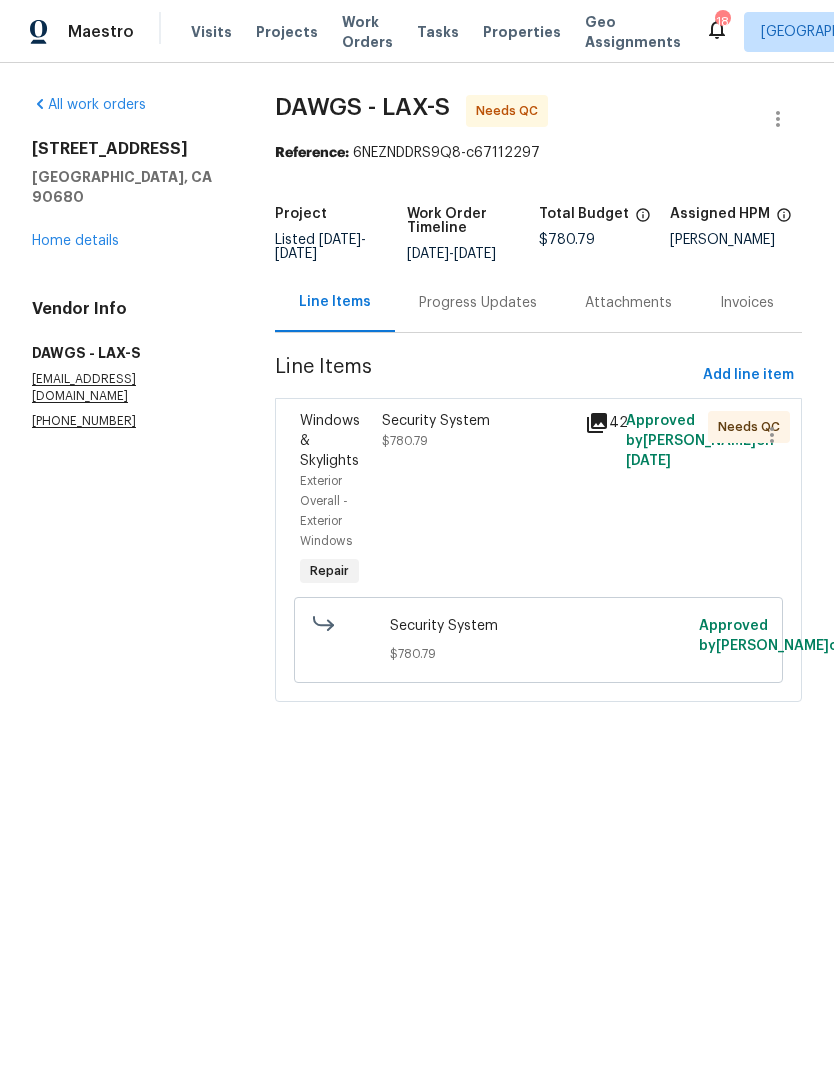 click on "Security System $780.79" at bounding box center (478, 431) 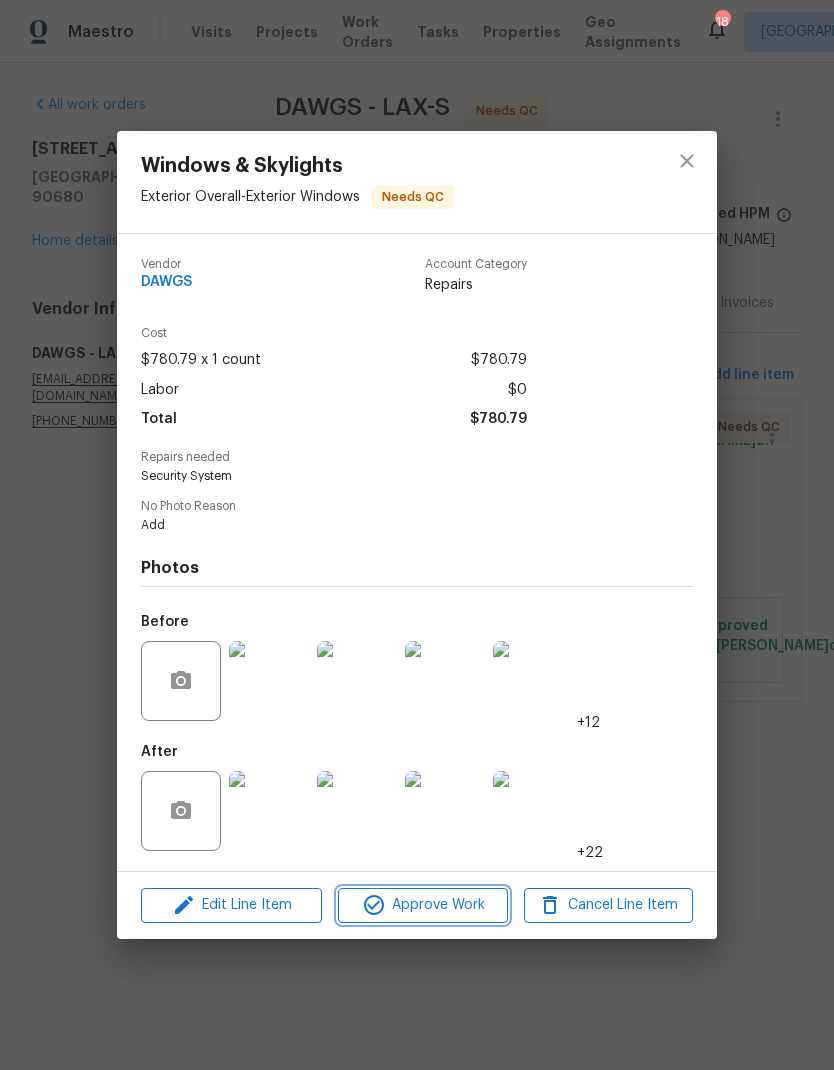 click on "Approve Work" at bounding box center (422, 905) 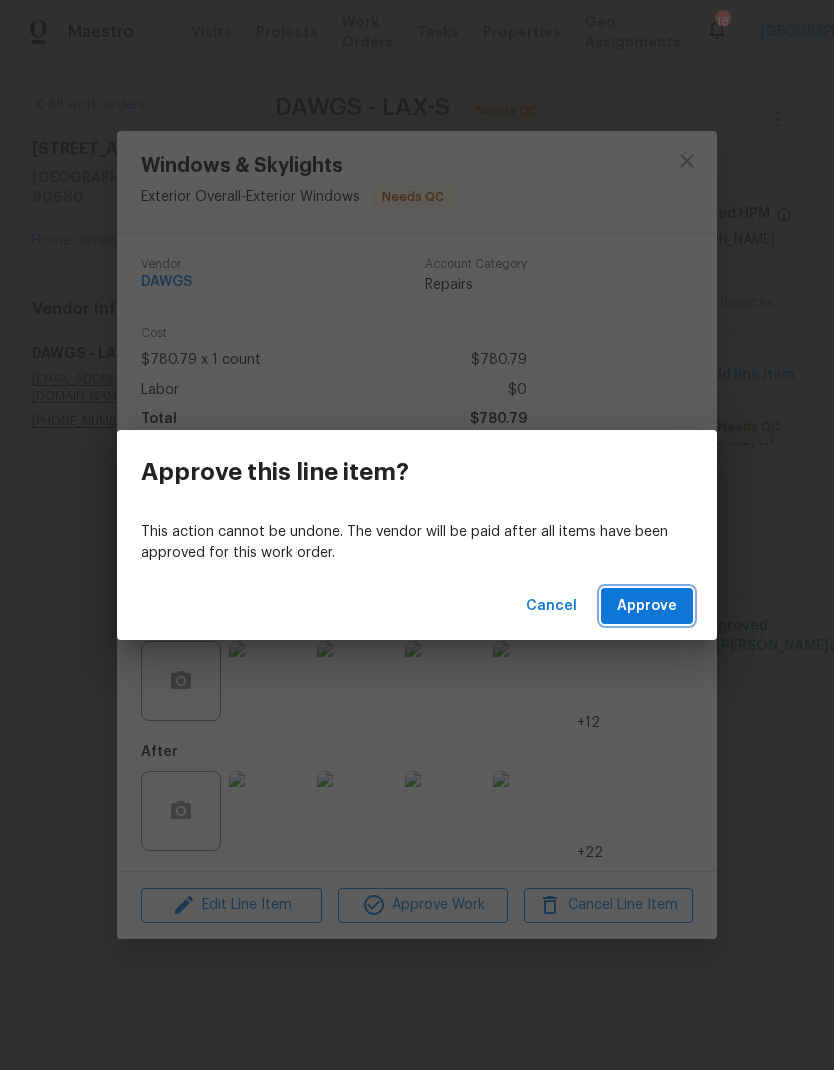 click on "Approve" at bounding box center [647, 606] 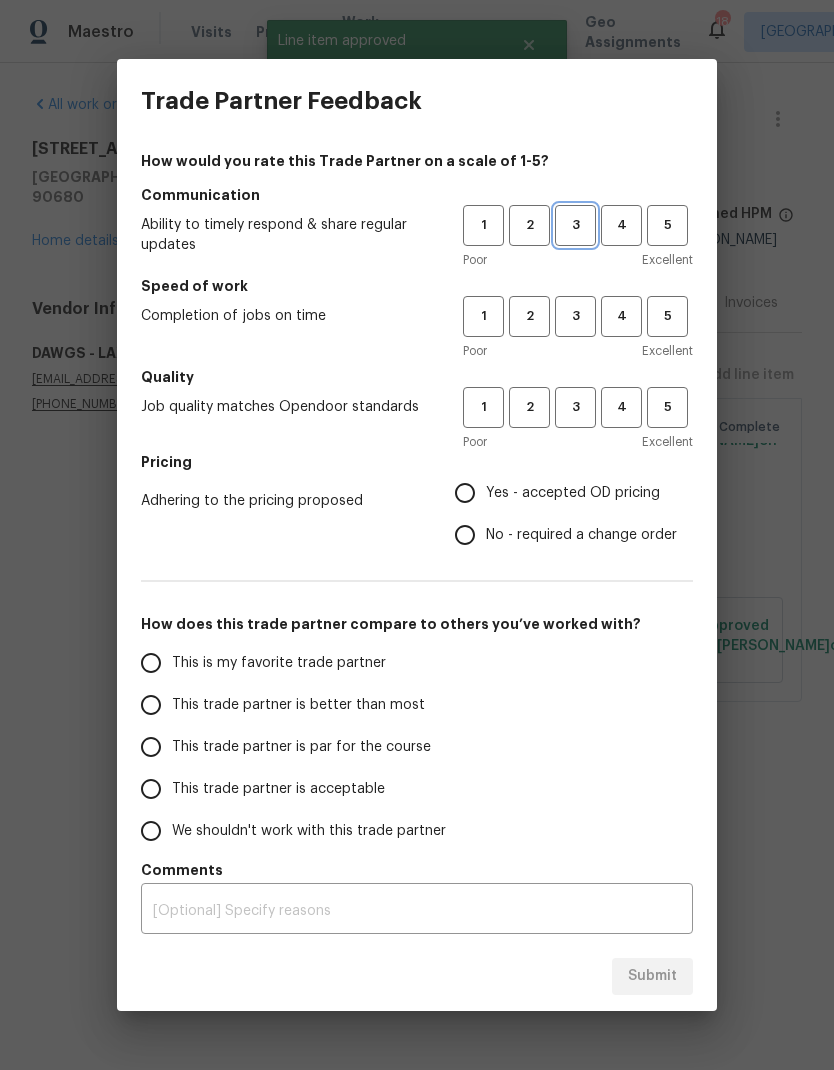 click on "3" at bounding box center (575, 225) 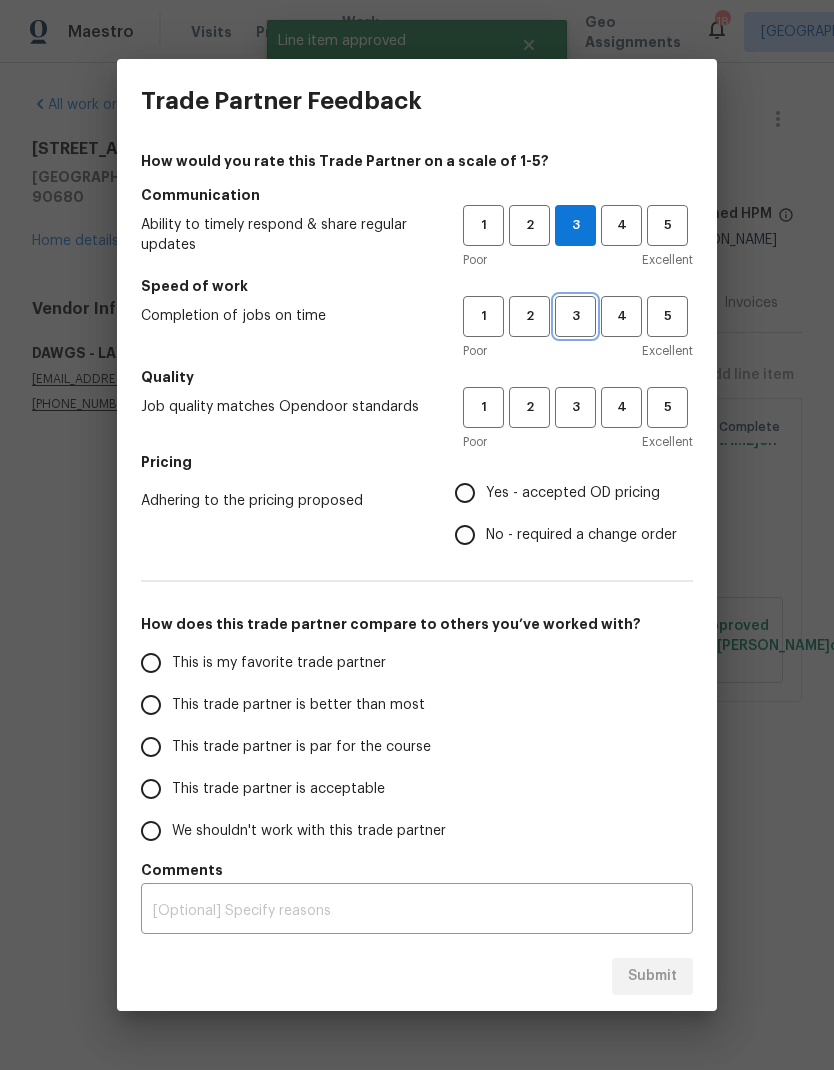 click on "3" at bounding box center (575, 316) 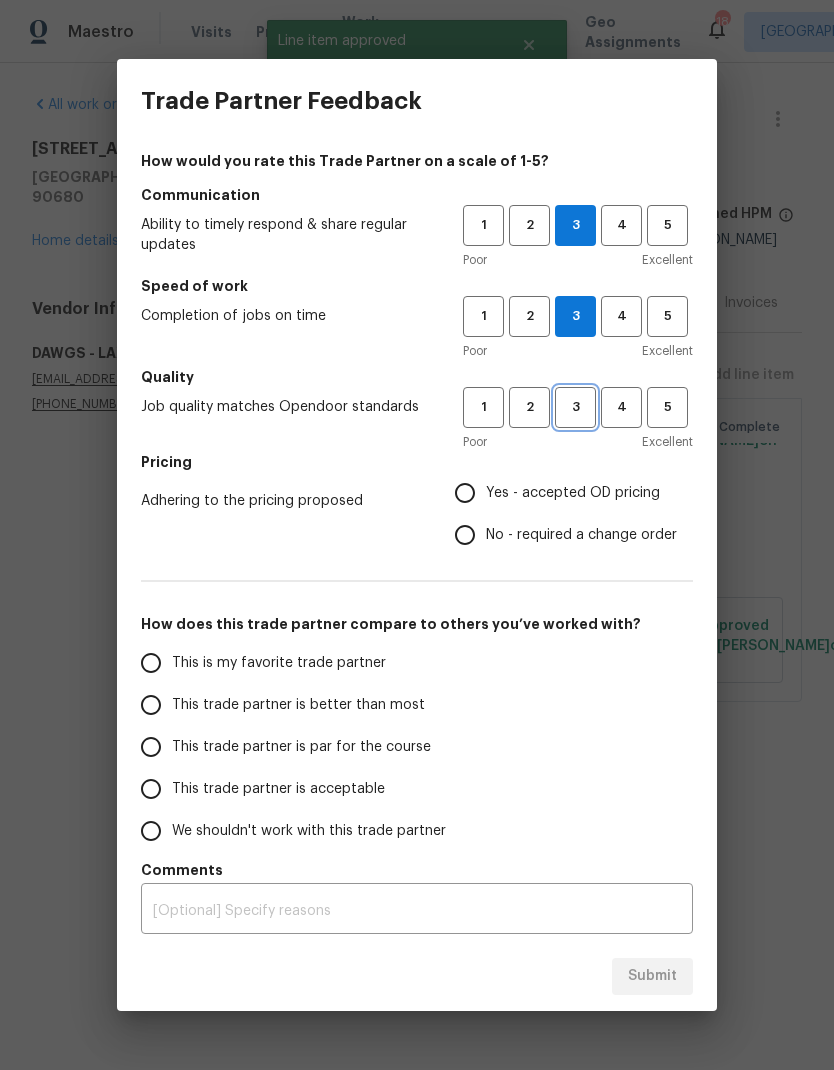click on "3" at bounding box center [575, 407] 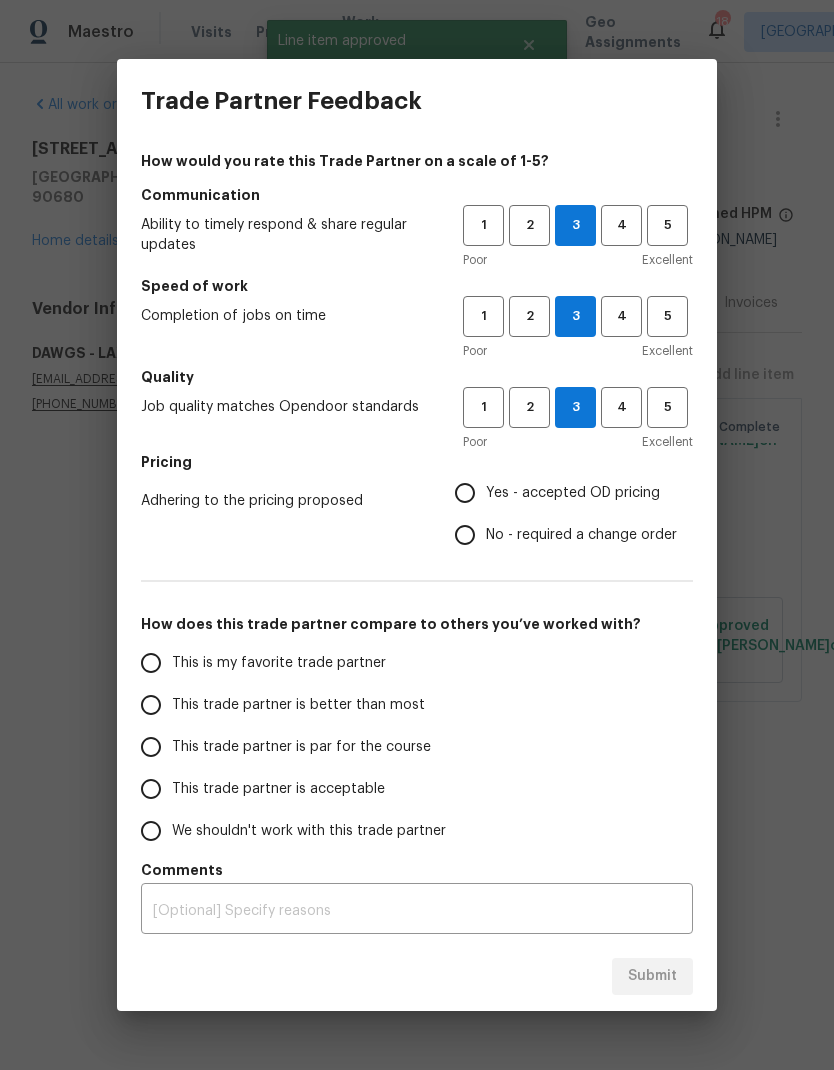 click on "Yes - accepted OD pricing" at bounding box center (573, 493) 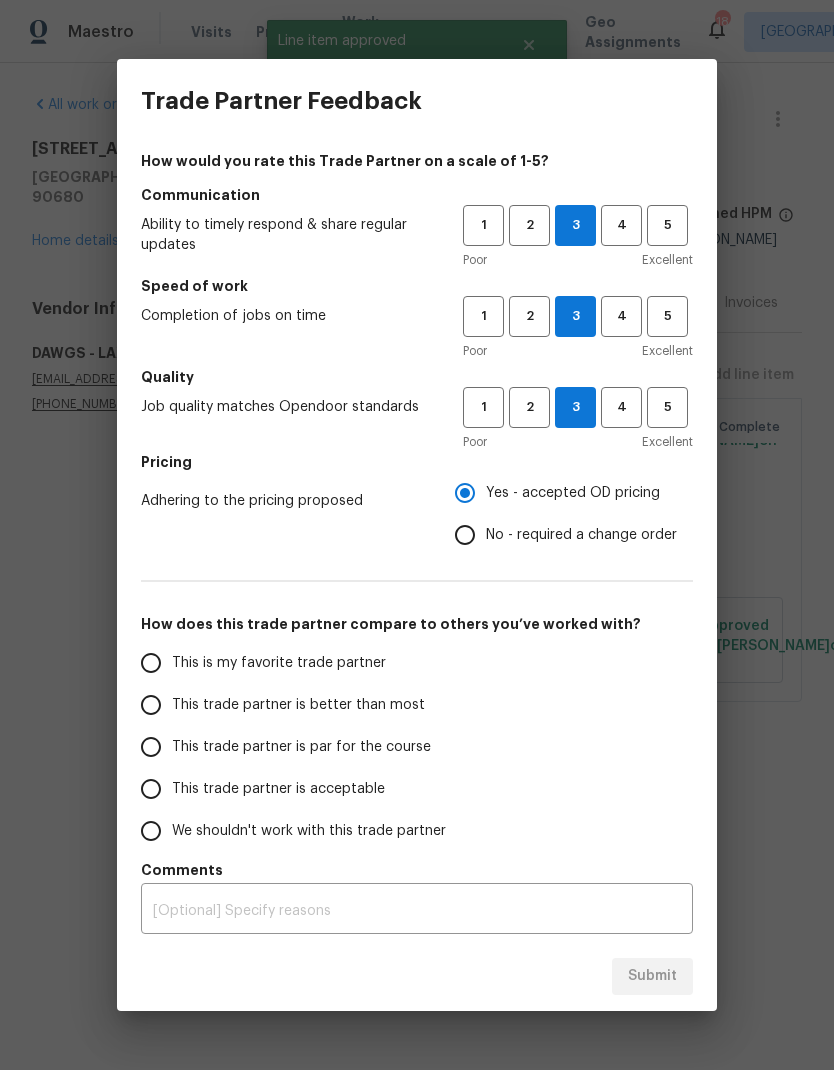 click on "This trade partner is par for the course" at bounding box center (301, 747) 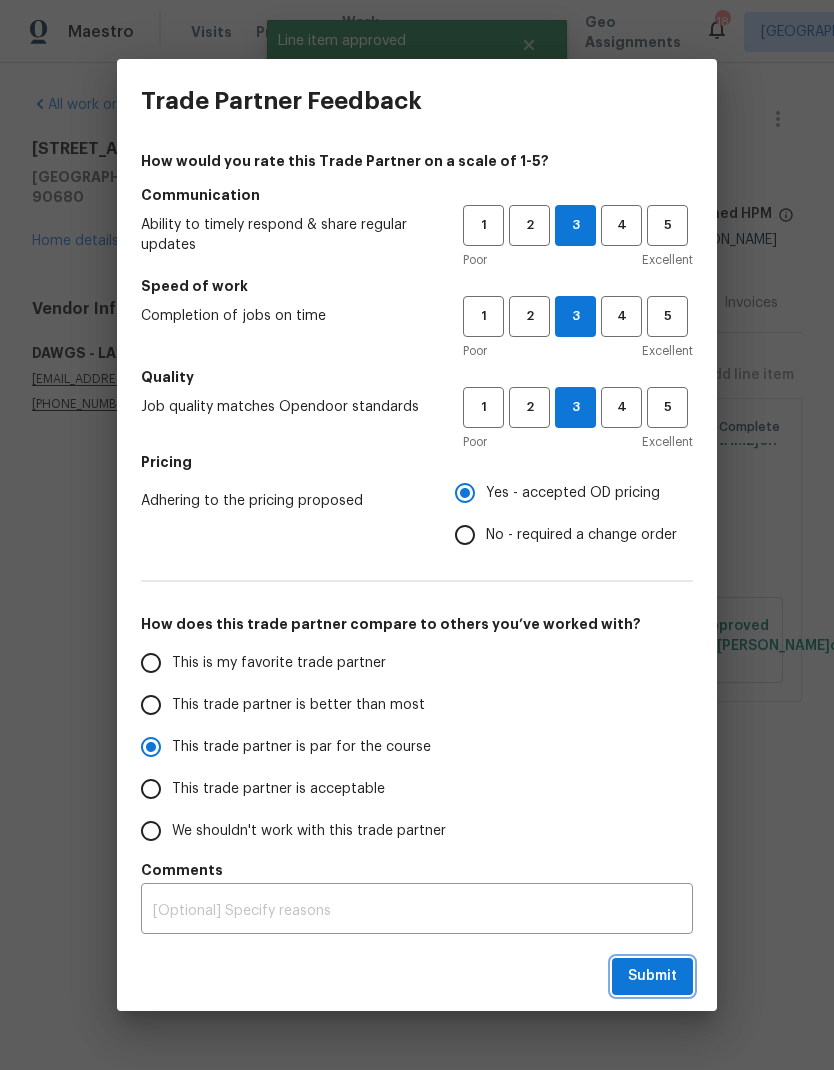 click on "Submit" at bounding box center [652, 976] 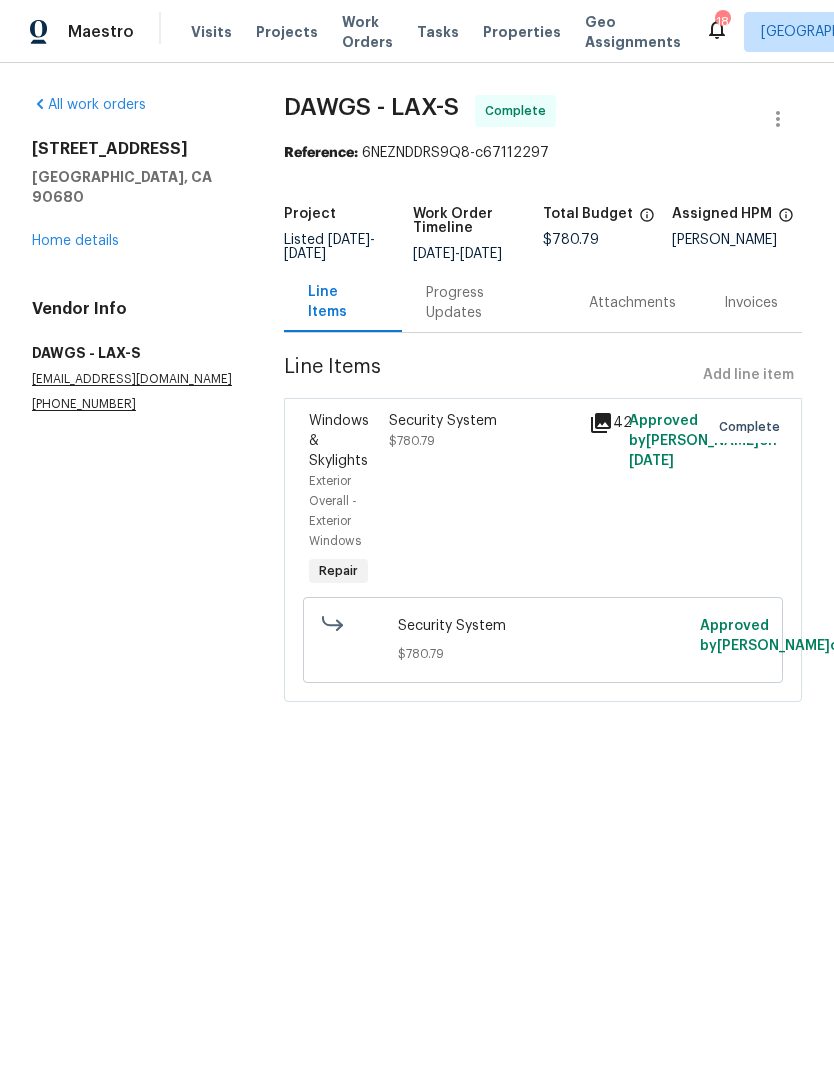 click on "Home details" at bounding box center [75, 241] 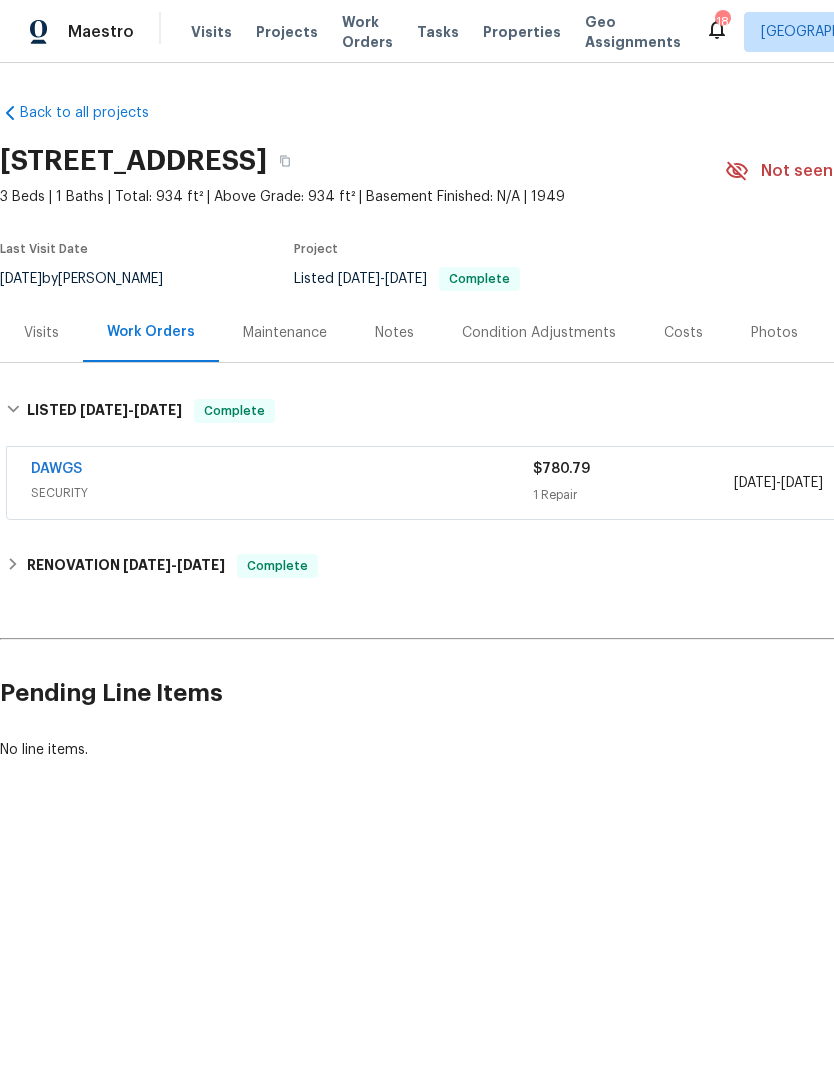 click on "Notes" at bounding box center [394, 333] 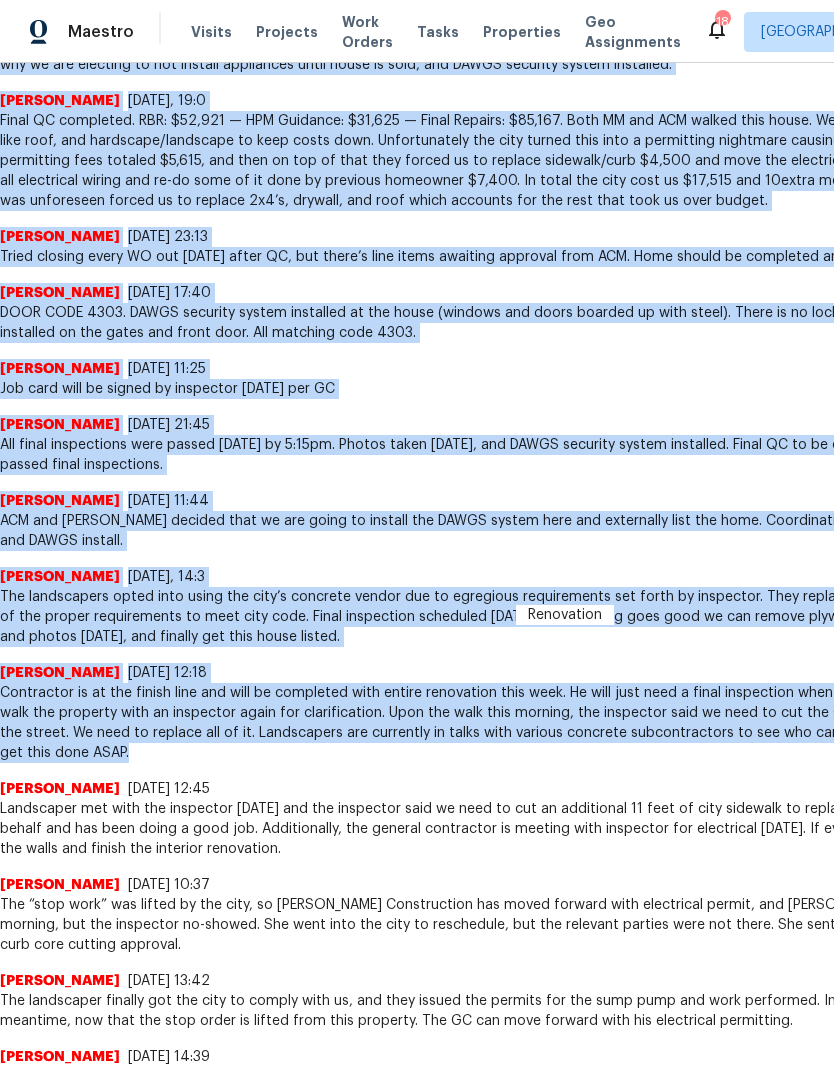 scroll, scrollTop: 633, scrollLeft: 0, axis: vertical 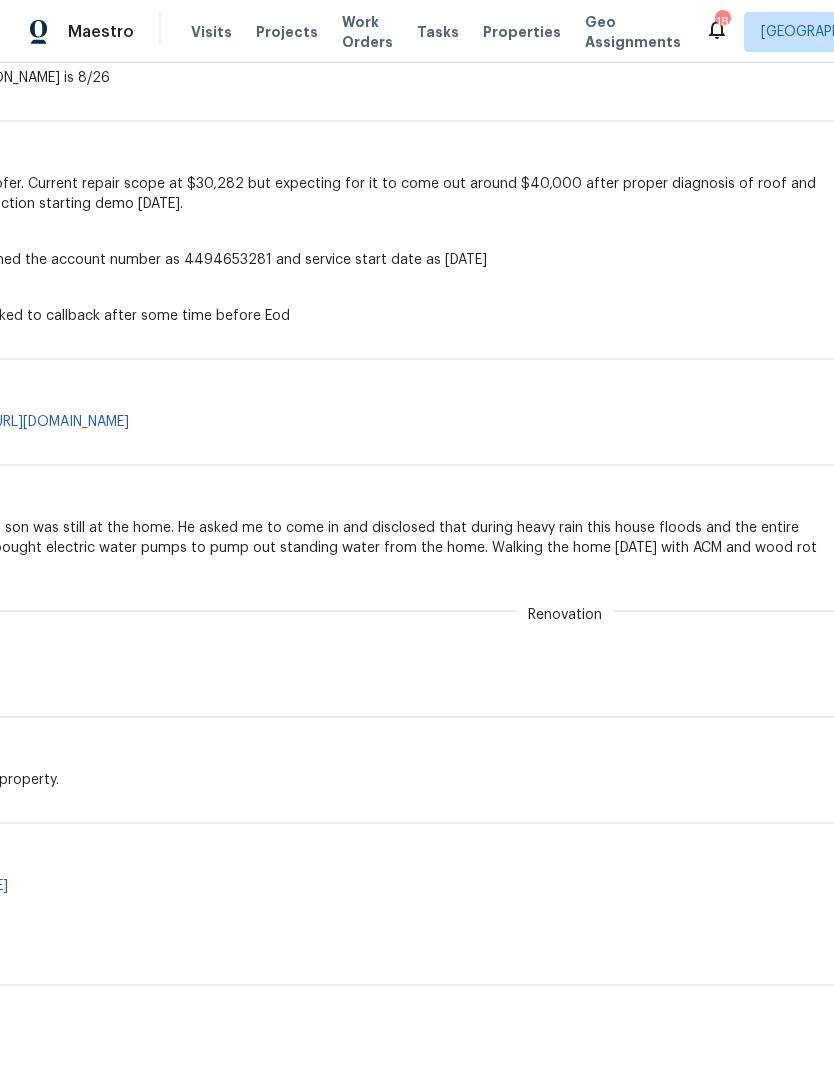 copy on "[DATE] 18:46 Arrived at home for D1W. The seller’s leasee’s son was still at the home. He asked me to come in and disclosed that during heavy rain this house floods and the entire floor of the home sits in 12” of water. They bought electric water pumps to pump out standing water from the home. Walking the home [DATE] with ACM and wood rot specialist." 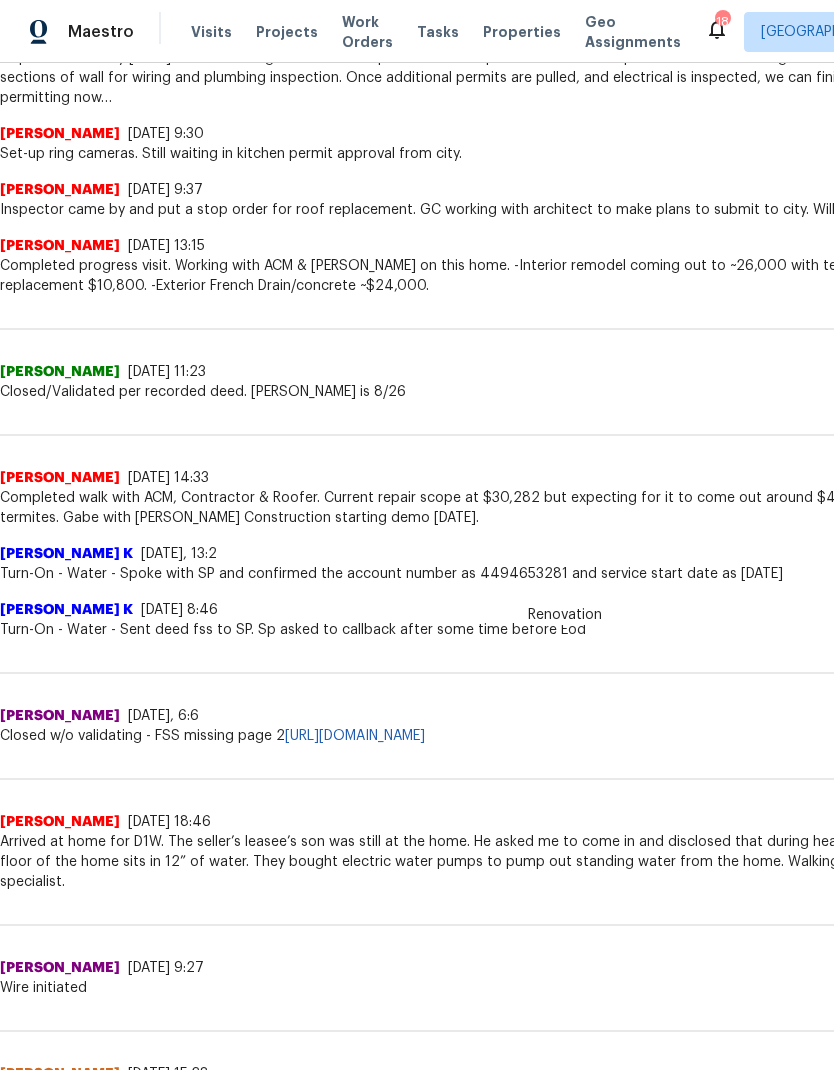 scroll, scrollTop: 2567, scrollLeft: 0, axis: vertical 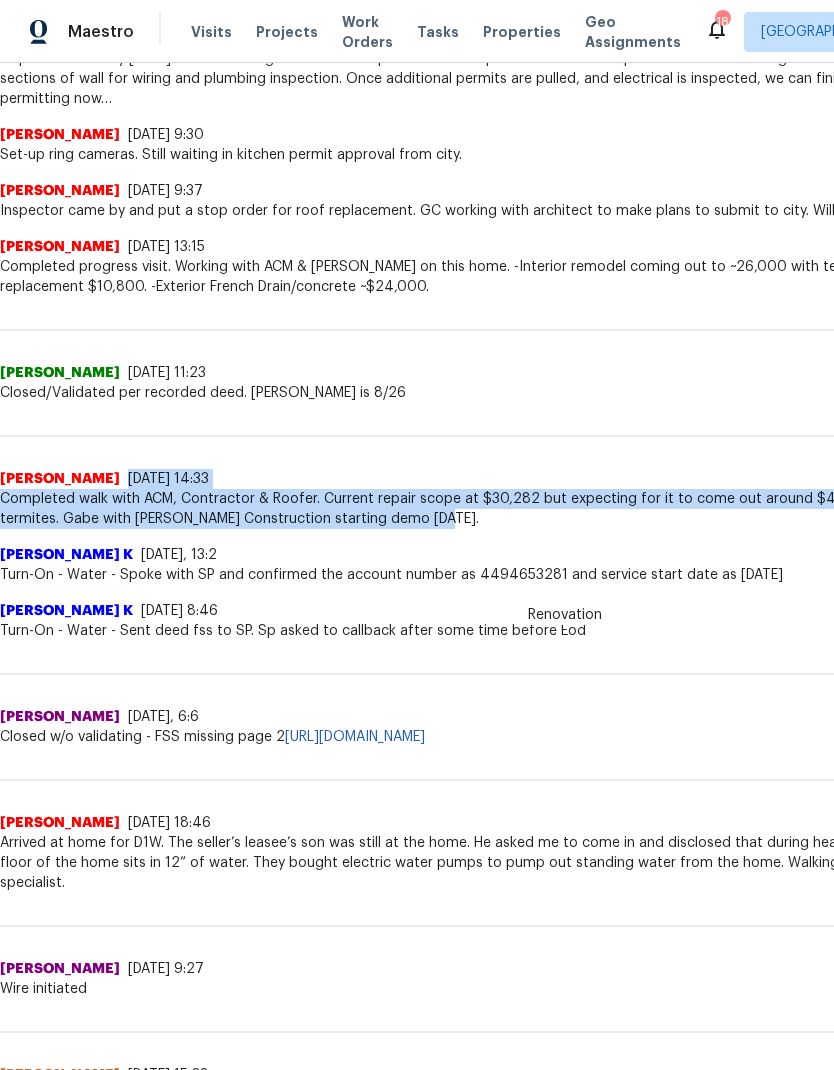 copy on "[DATE] 14:33 Completed walk with ACM, Contractor & Roofer. Current repair scope at $30,282 but expecting for it to come out around $40,000 after proper diagnosis of roof and termites.
Gabe with [PERSON_NAME] Construction starting demo [DATE]." 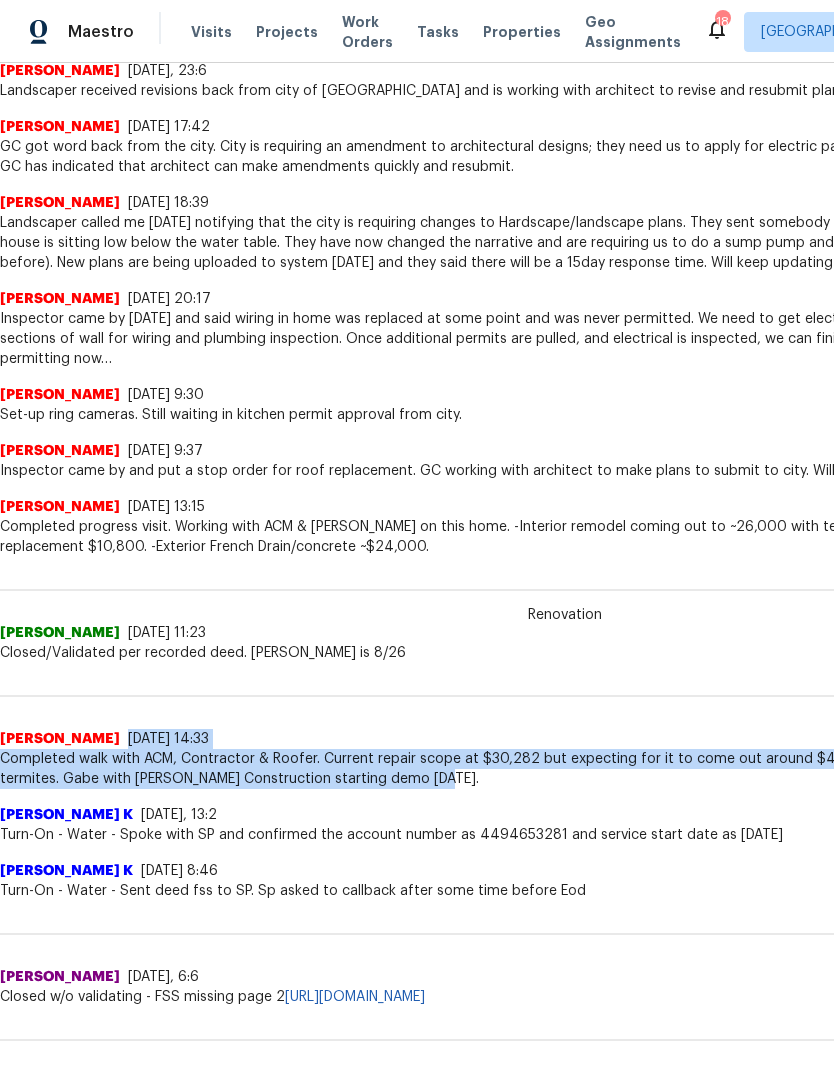 scroll, scrollTop: 2306, scrollLeft: 0, axis: vertical 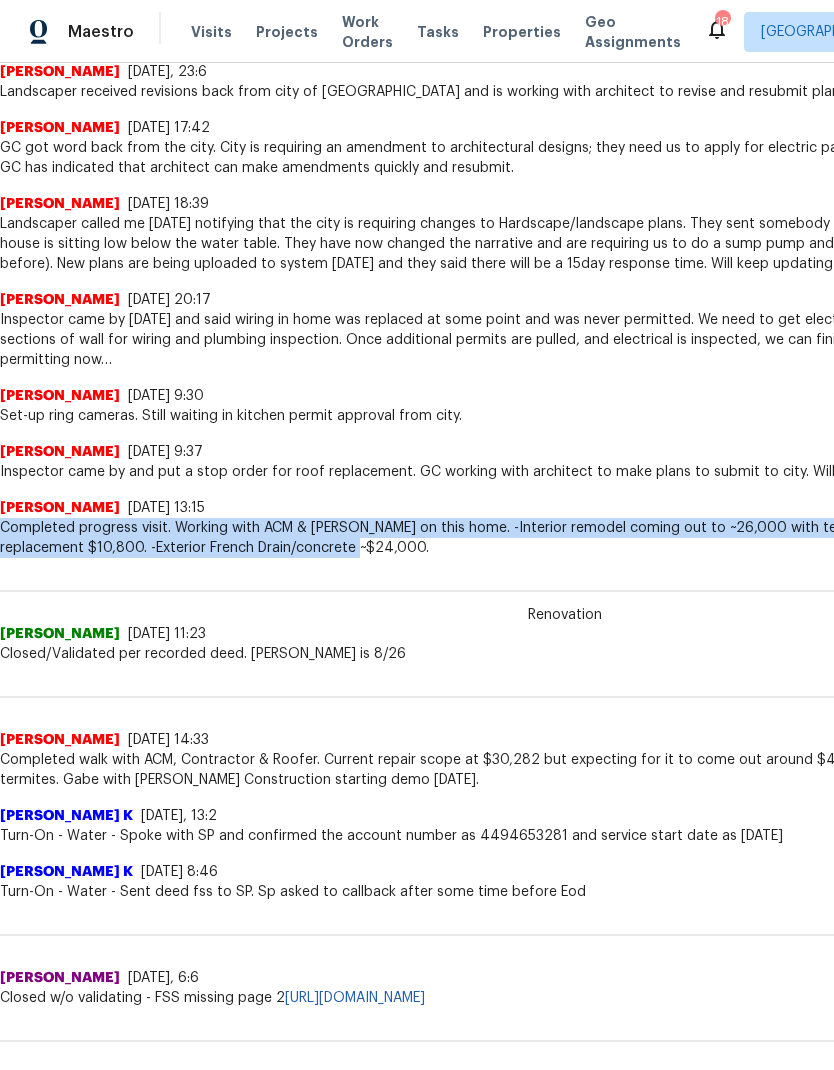click on "Address [PERSON_NAME] [DATE] 11:23 Closed/Validated per recorded deed. [PERSON_NAME] is 8/26" at bounding box center (565, 611) 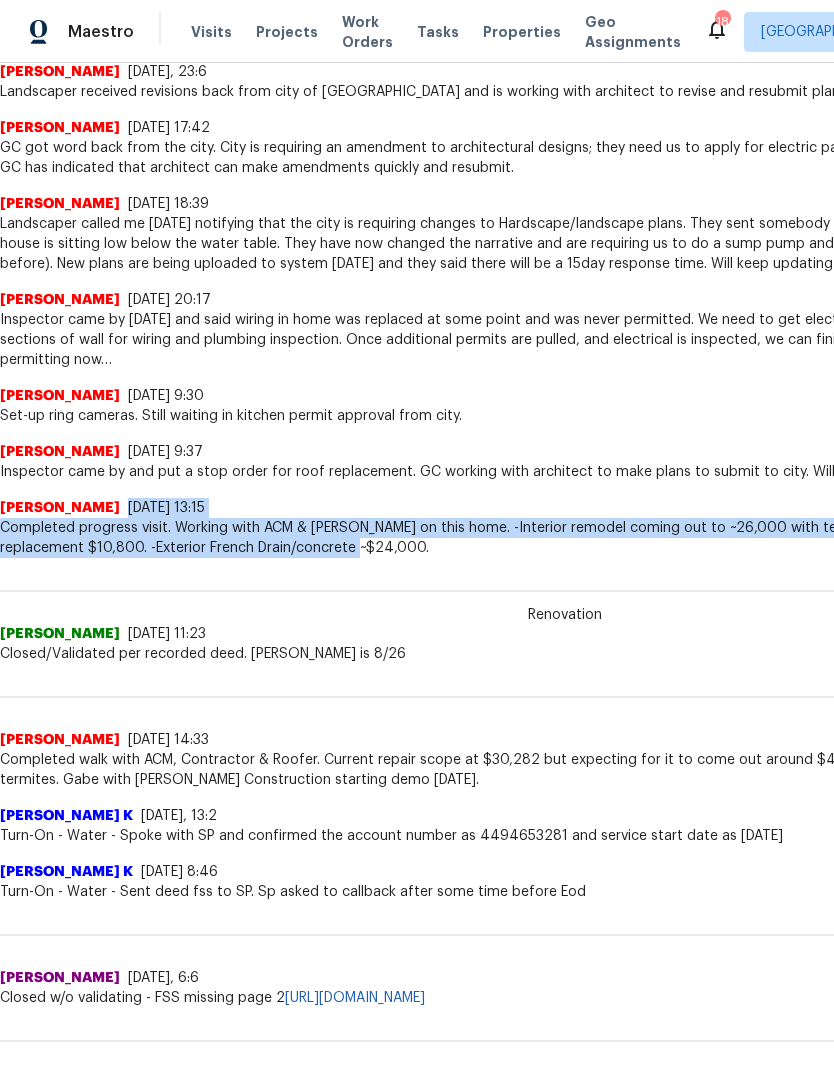 copy on "[DATE] 13:15 Completed progress visit. Working with ACM & [PERSON_NAME] on this home.
-Interior remodel coming out to ~26,000 with termite treatment.
-Full roof & fascia replacement $10,800.
-Exterior French Drain/concrete ~$24,000." 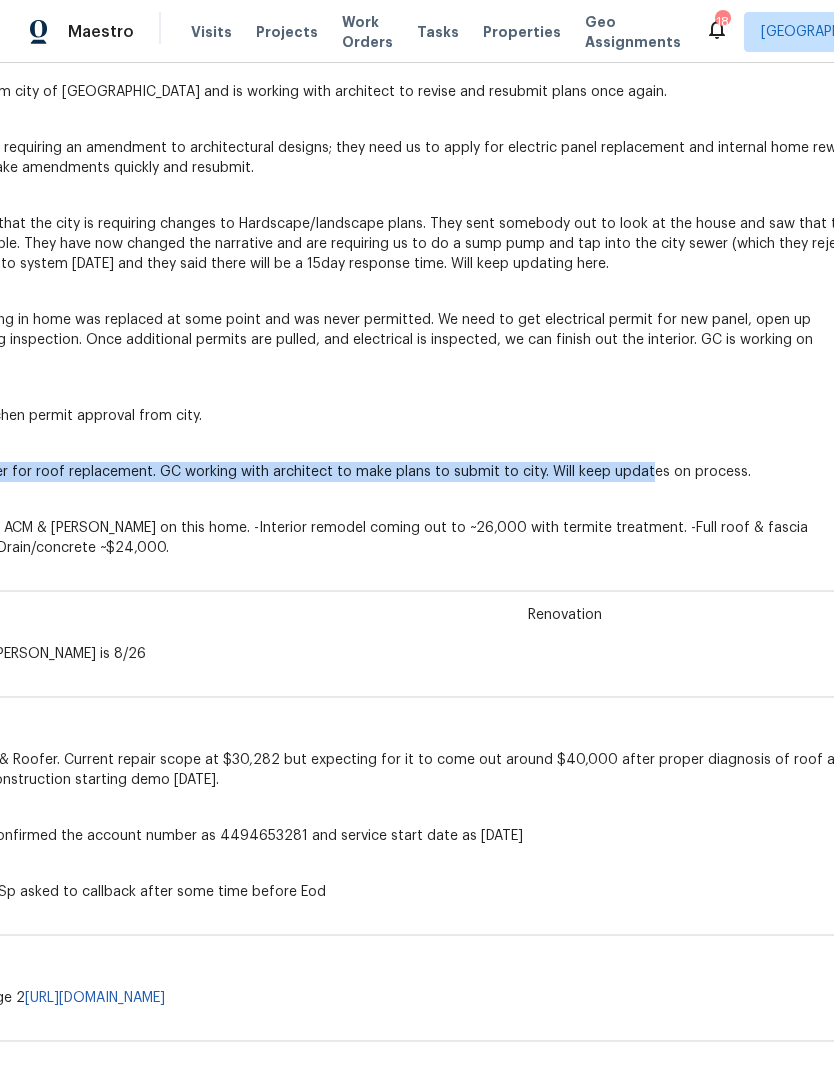 scroll, scrollTop: 2306, scrollLeft: 296, axis: both 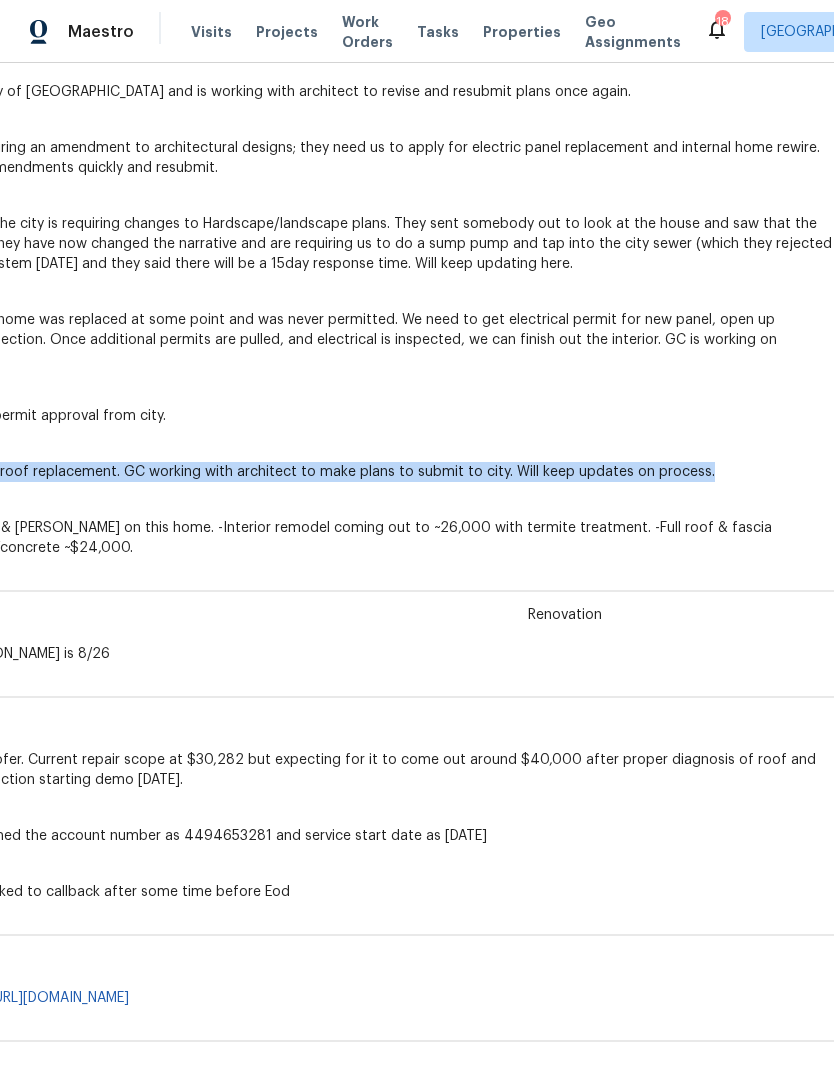 copy on "[DATE] 9:37 Inspector came by and put a stop order for roof replacement. GC working with architect to make plans to submit to city. Will keep updates on process." 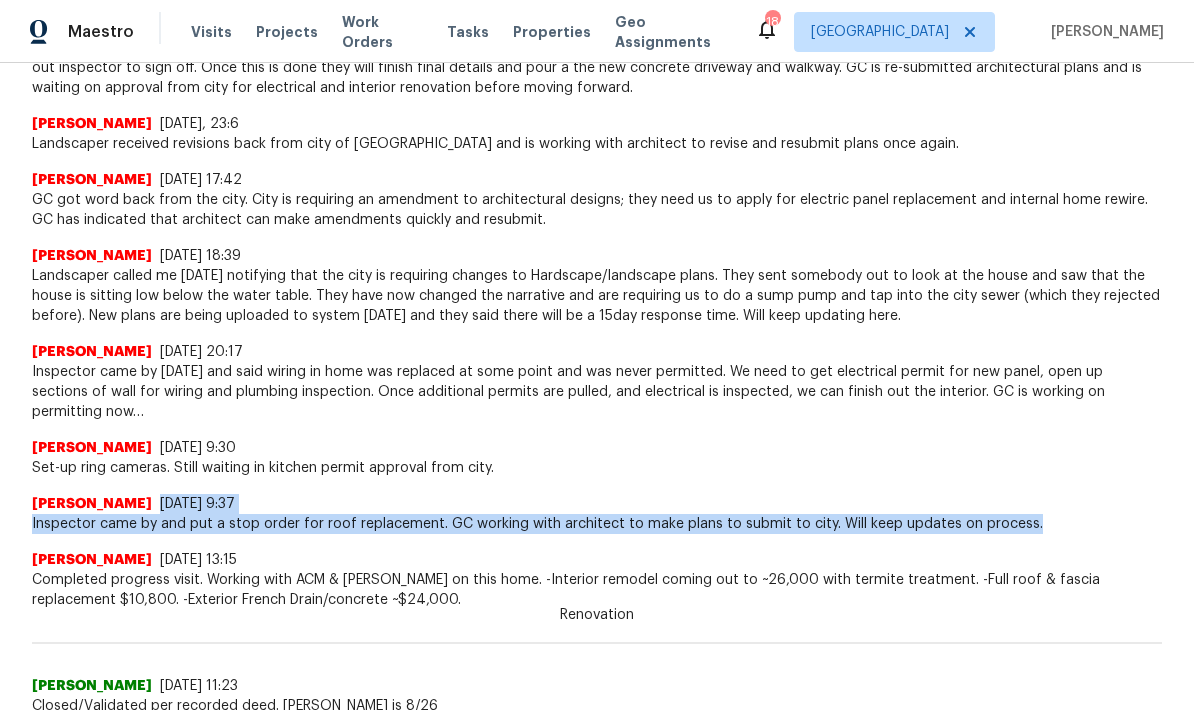scroll, scrollTop: 2250, scrollLeft: 0, axis: vertical 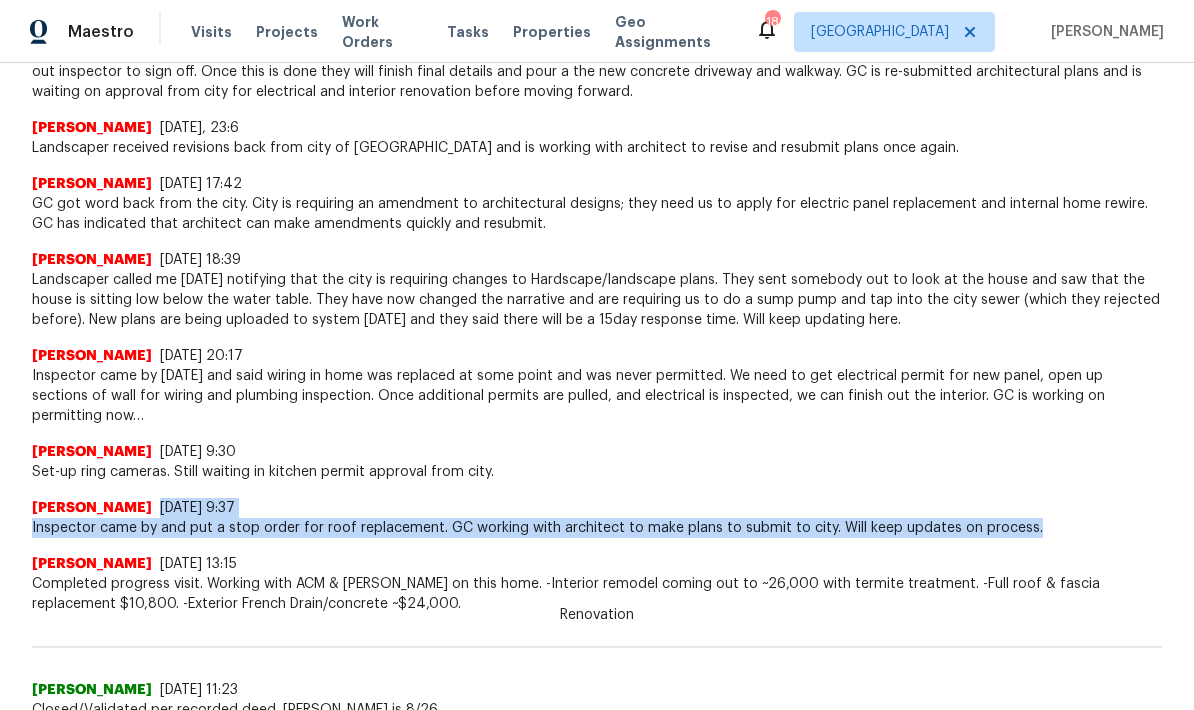 copy on "[DATE] 9:37 Inspector came by and put a stop order for roof replacement. GC working with architect to make plans to submit to city. Will keep updates on process." 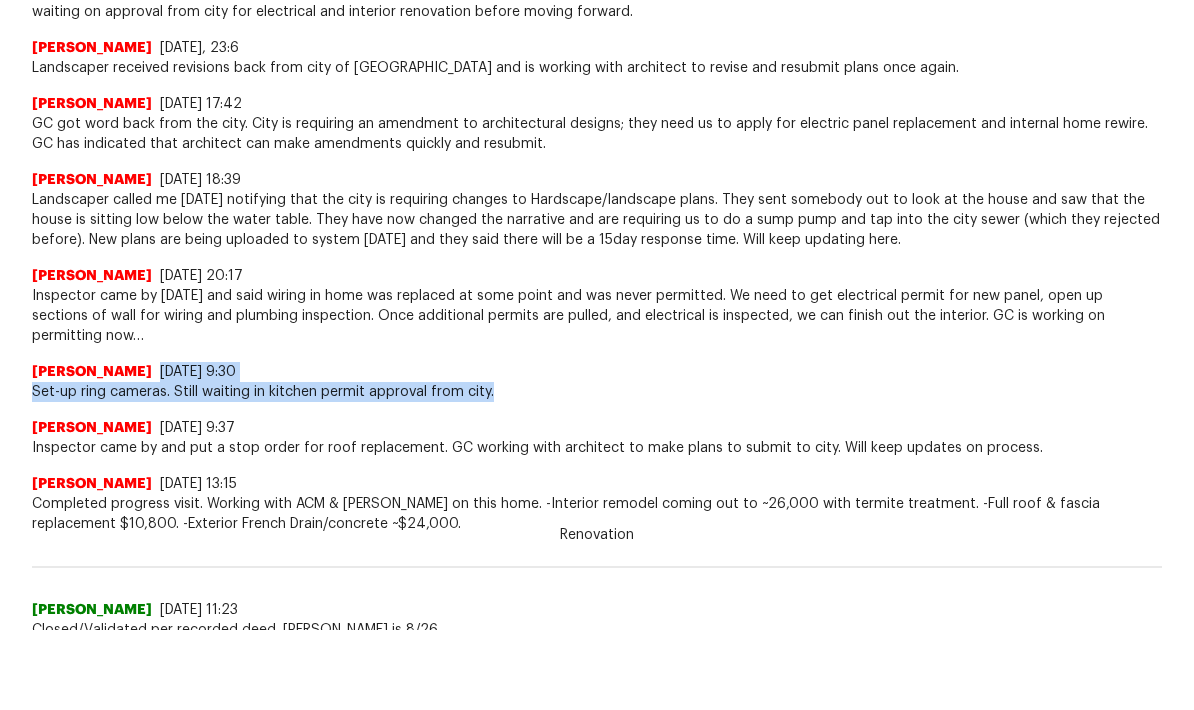 copy on "[DATE] 9:30 Set-up ring cameras. Still waiting in kitchen permit approval from city." 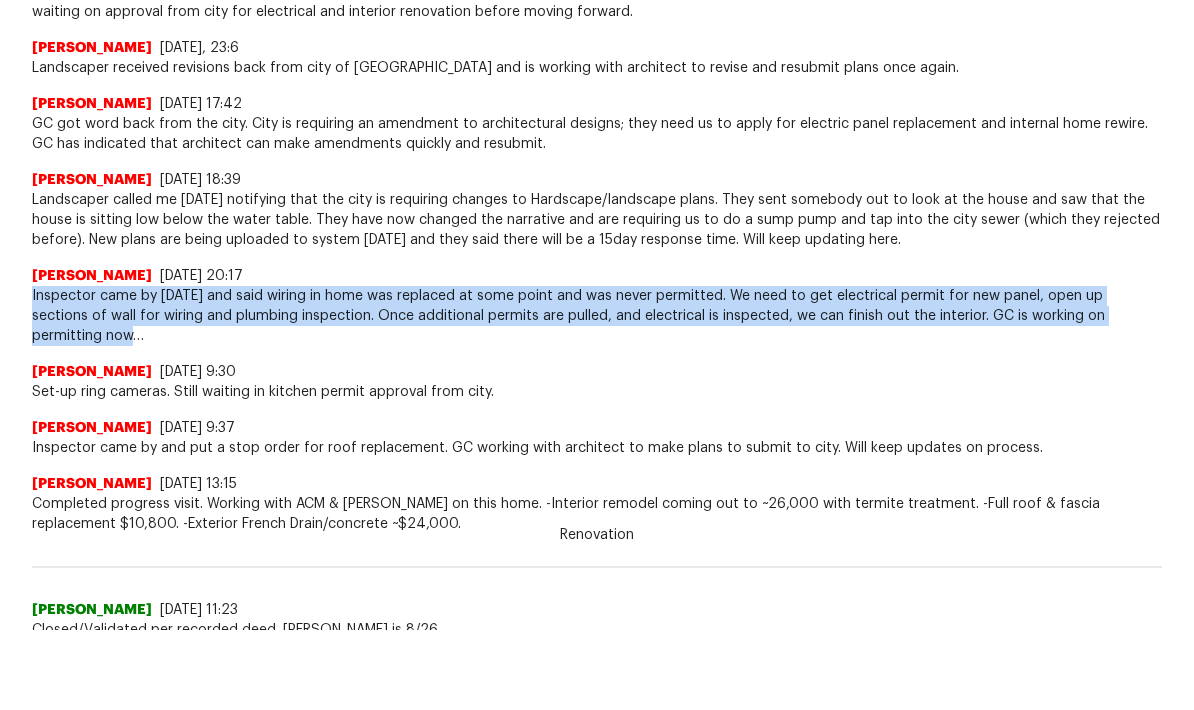 click on "[DATE] 20:17" at bounding box center (201, 276) 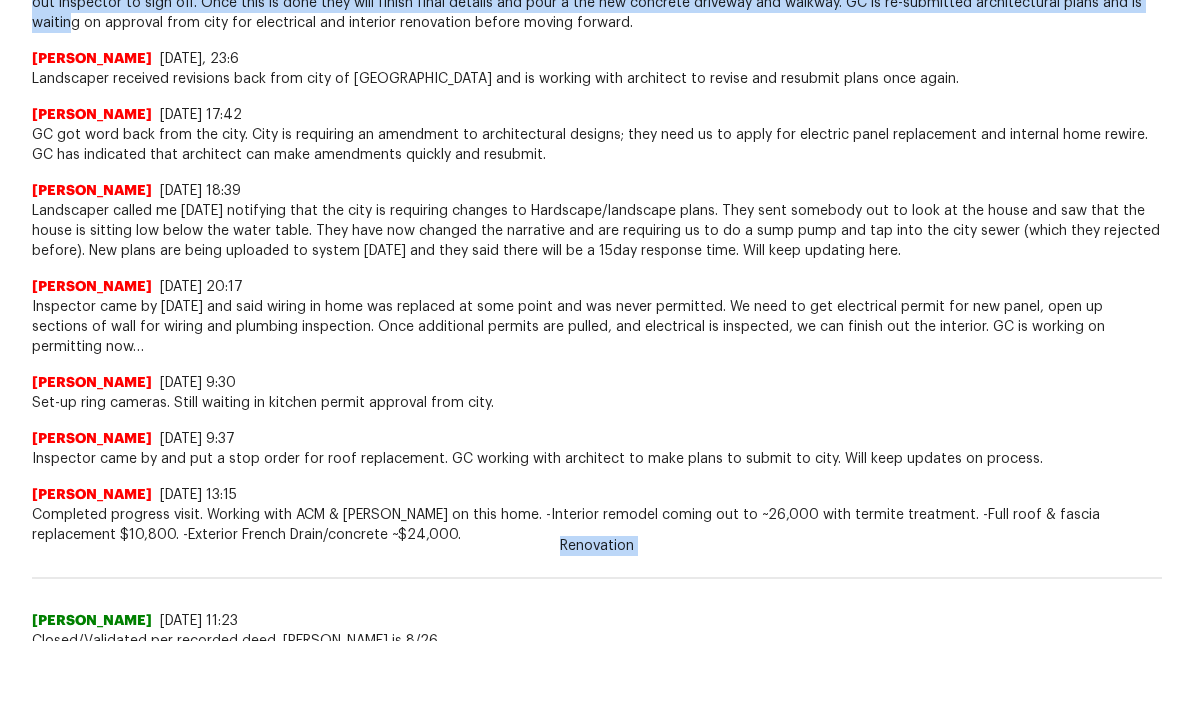 scroll, scrollTop: 63, scrollLeft: 0, axis: vertical 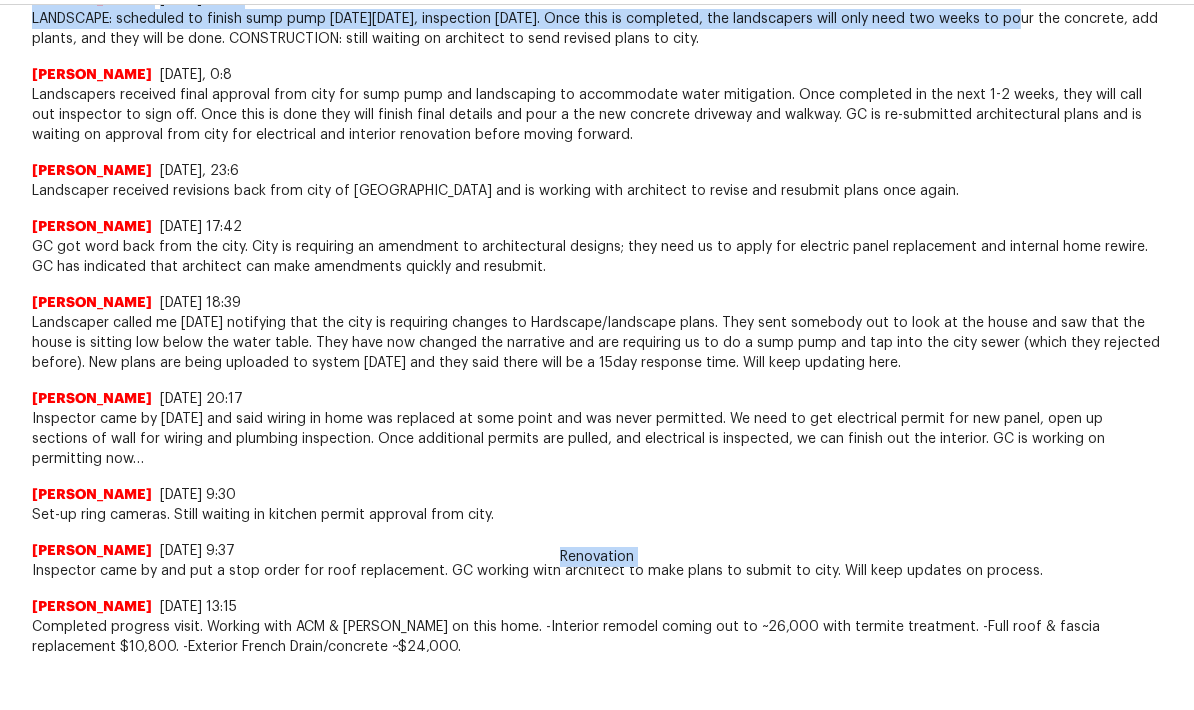 click on "Inspector came by [DATE] and said wiring in home was replaced at some point and was never permitted. We need to get electrical permit for new panel, open up sections of wall for wiring and plumbing inspection. Once additional permits are pulled, and electrical is inspected, we can finish out the interior. GC is working on permitting now…" at bounding box center (597, 439) 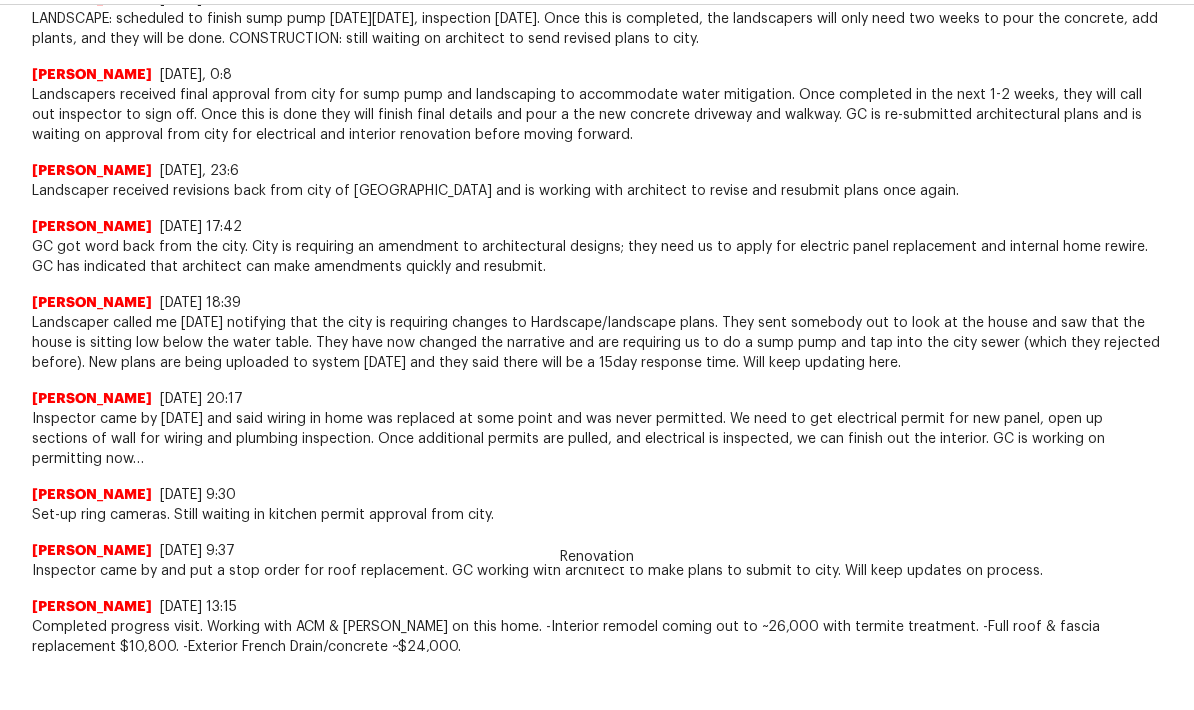 click on "Inspector came by [DATE] and said wiring in home was replaced at some point and was never permitted. We need to get electrical permit for new panel, open up sections of wall for wiring and plumbing inspection. Once additional permits are pulled, and electrical is inspected, we can finish out the interior. GC is working on permitting now…" at bounding box center (597, 439) 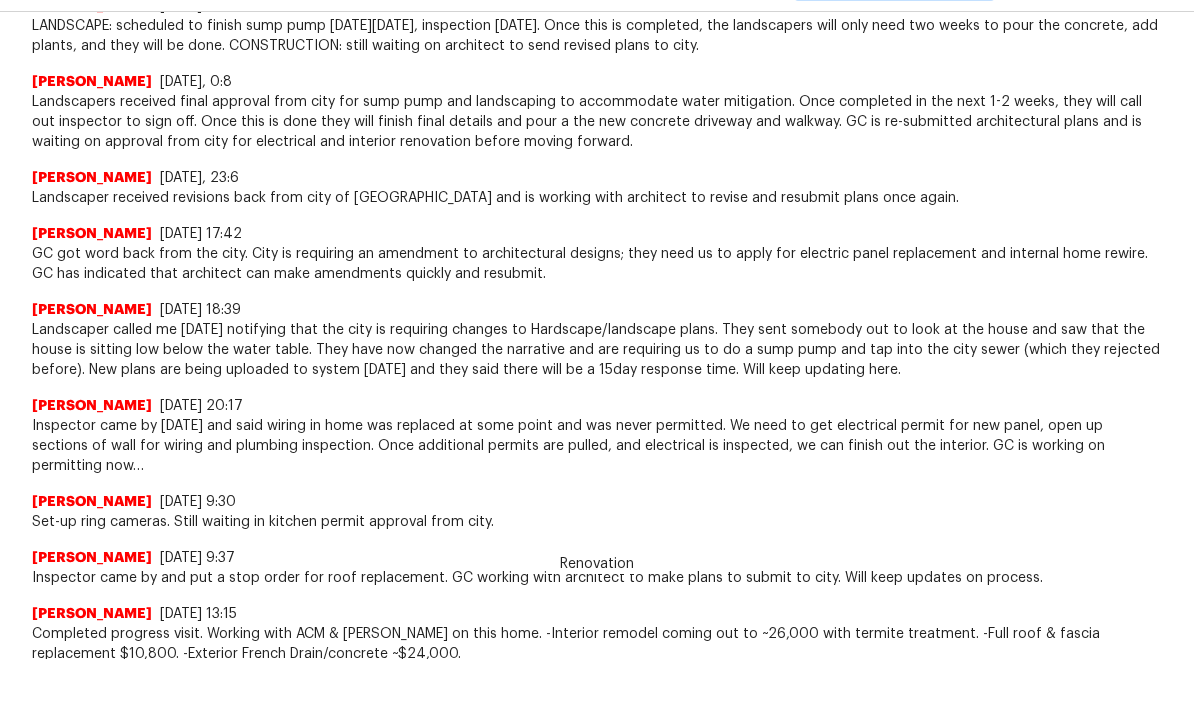 scroll, scrollTop: 50, scrollLeft: 0, axis: vertical 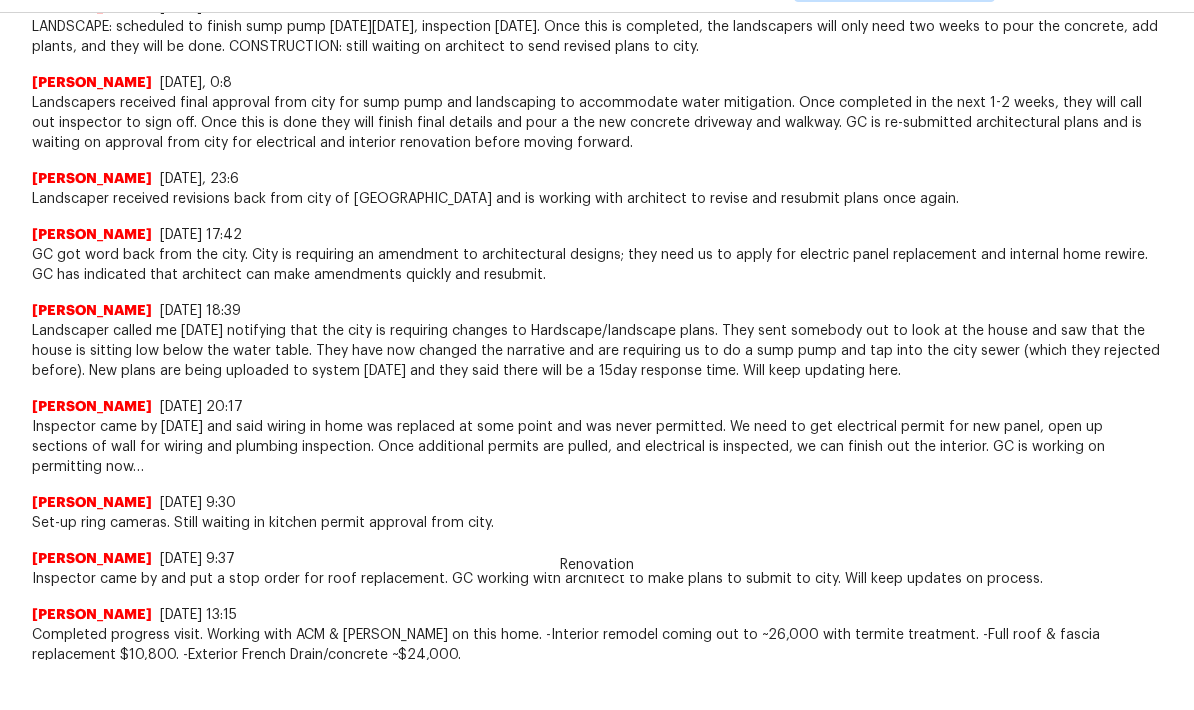 click on "Set-up ring cameras. Still waiting in kitchen permit approval from city." at bounding box center [597, 523] 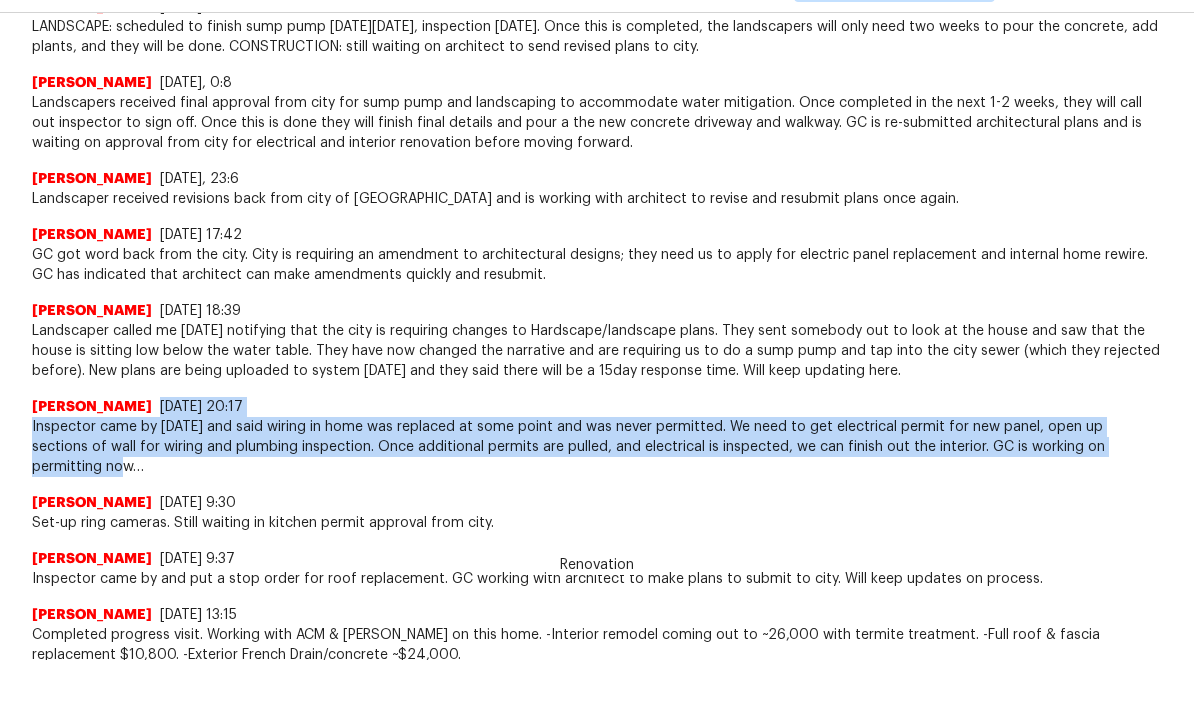 copy on "[DATE] 20:17 Inspector came by [DATE] and said wiring in home was replaced at some point and was never permitted. We need to get electrical permit for new panel, open up sections of wall for wiring and plumbing inspection. Once additional permits are pulled, and electrical is inspected, we can finish out the interior. GC is working on permitting now" 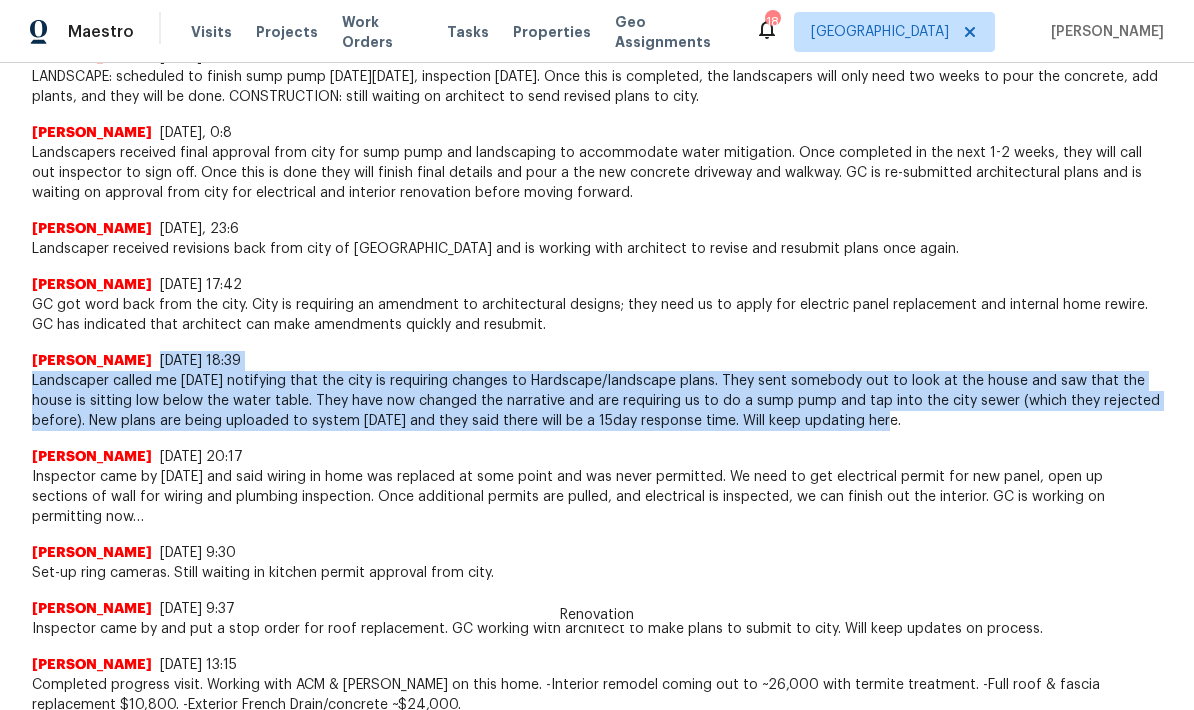 copy on "[DATE] 18:39 Landscaper called me [DATE] notifying that the city is requiring changes to Hardscape/landscape plans. They sent somebody out to look at the house and saw that the house is sitting low below the water table. They have now changed the narrative and are requiring us to do a sump pump and tap into the city sewer (which they rejected before). New plans are being uploaded to system [DATE] and they said there will be a 15day response time. Will keep updating here." 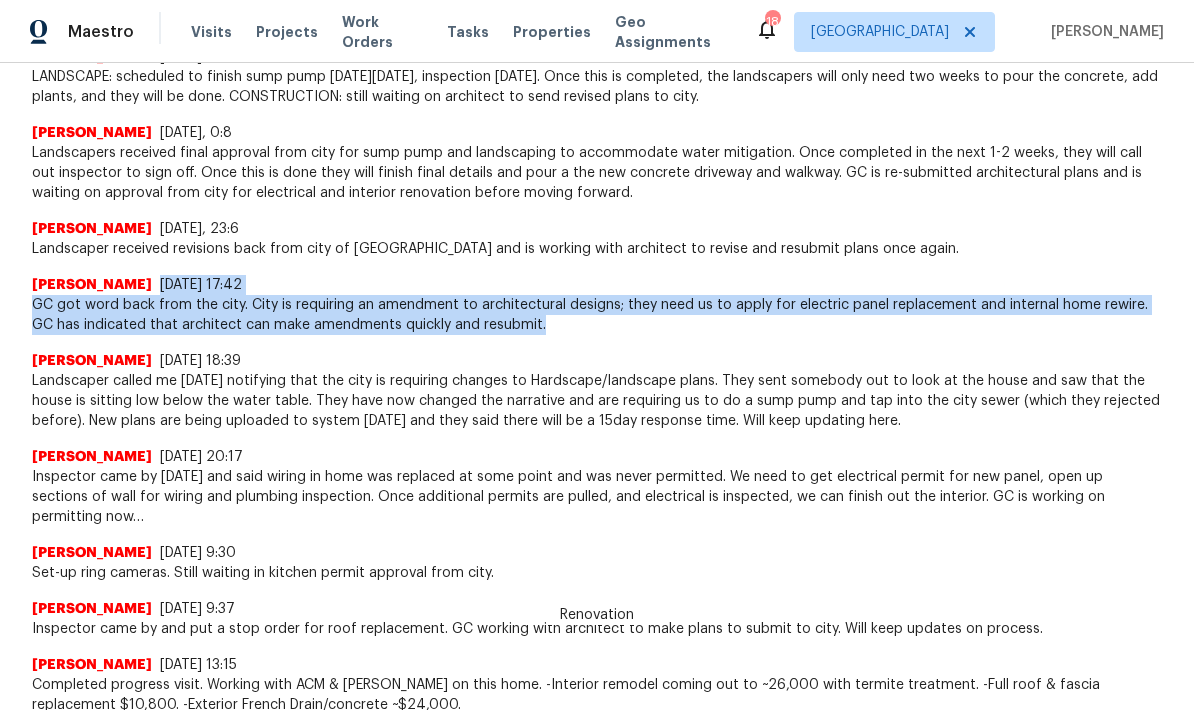 copy on "[DATE] 17:42 GC got word back from the city. City is requiring an amendment to architectural designs; they need us to apply for electric panel replacement and internal home rewire. GC has indicated that architect can make amendments quickly and resubmit." 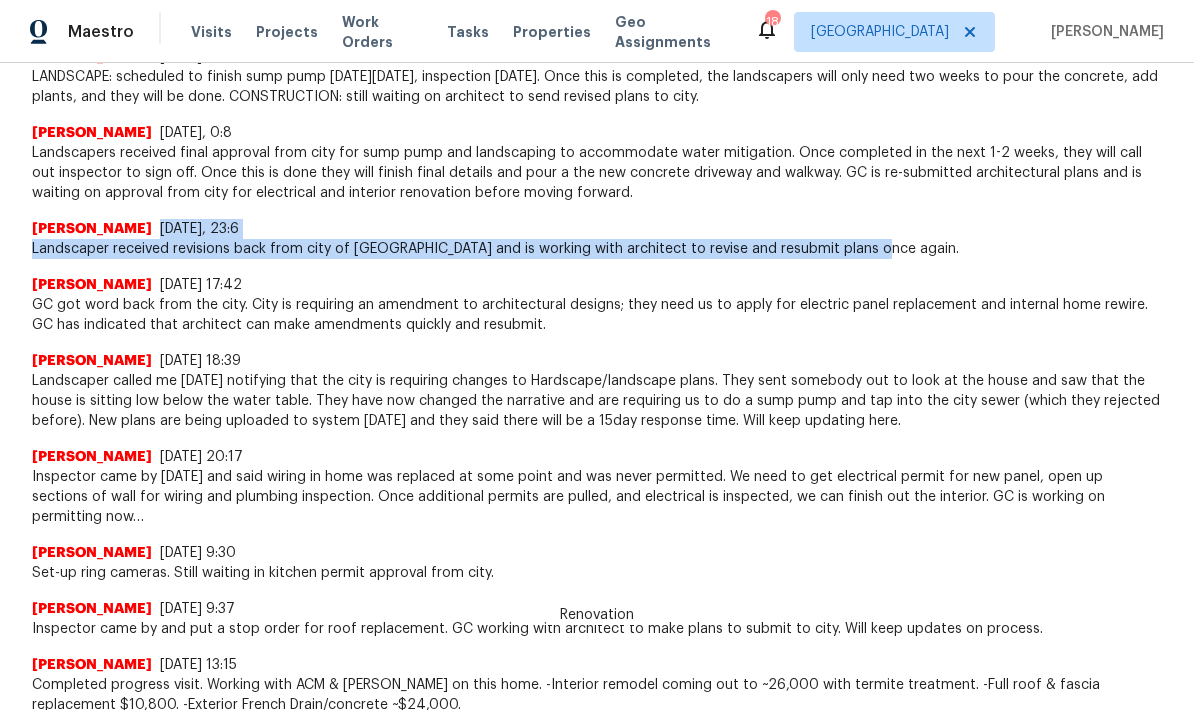 copy on "[DATE], 23:6 Landscaper received revisions back from city of [GEOGRAPHIC_DATA] and is working with architect  to revise and resubmit plans once again." 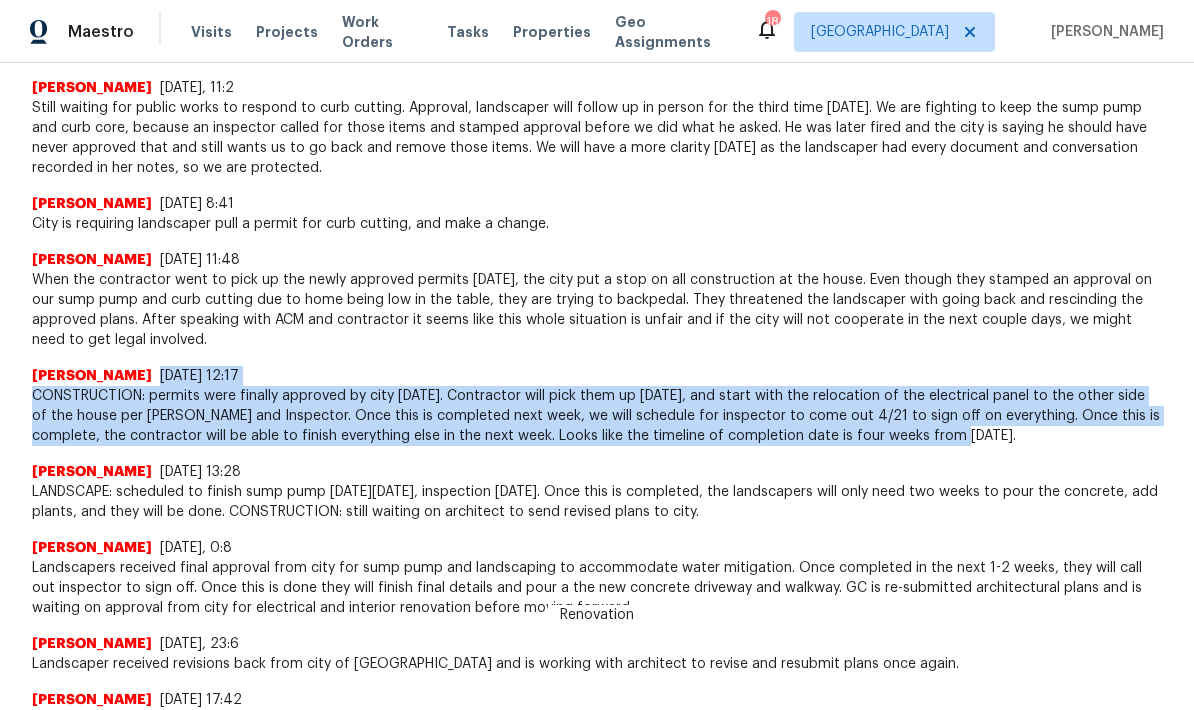 scroll, scrollTop: 1711, scrollLeft: 0, axis: vertical 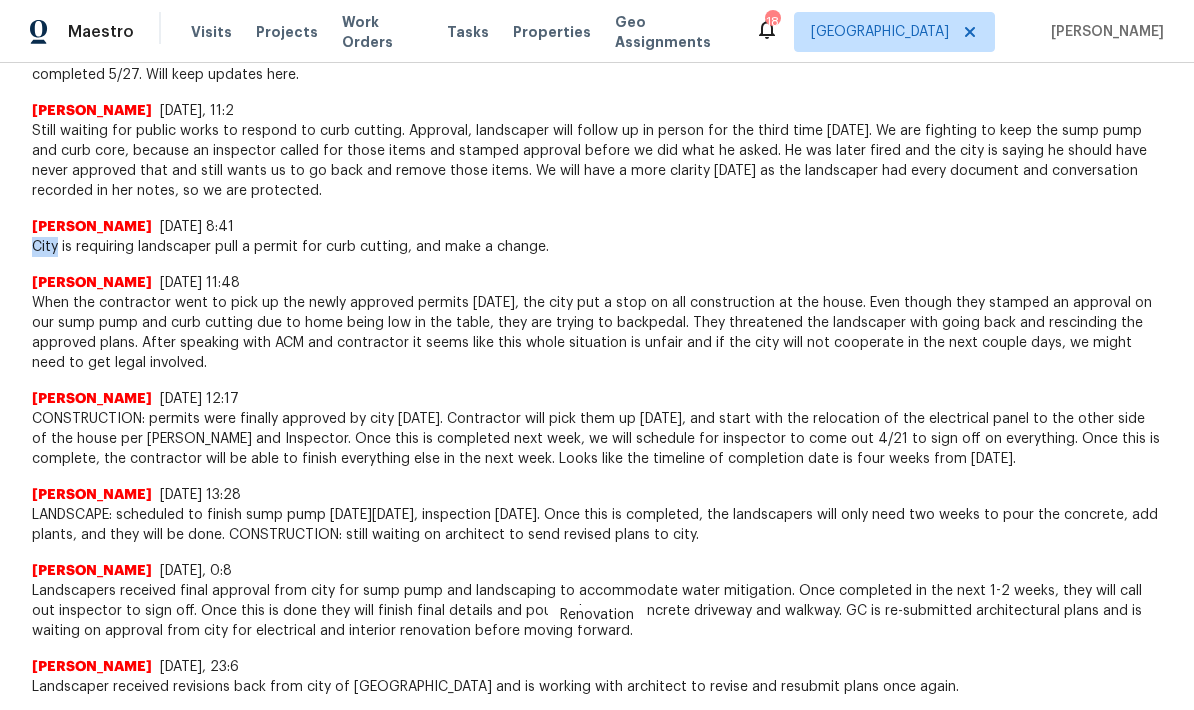click on "City is requiring landscaper pull a permit for curb cutting, and make a change." at bounding box center (597, 247) 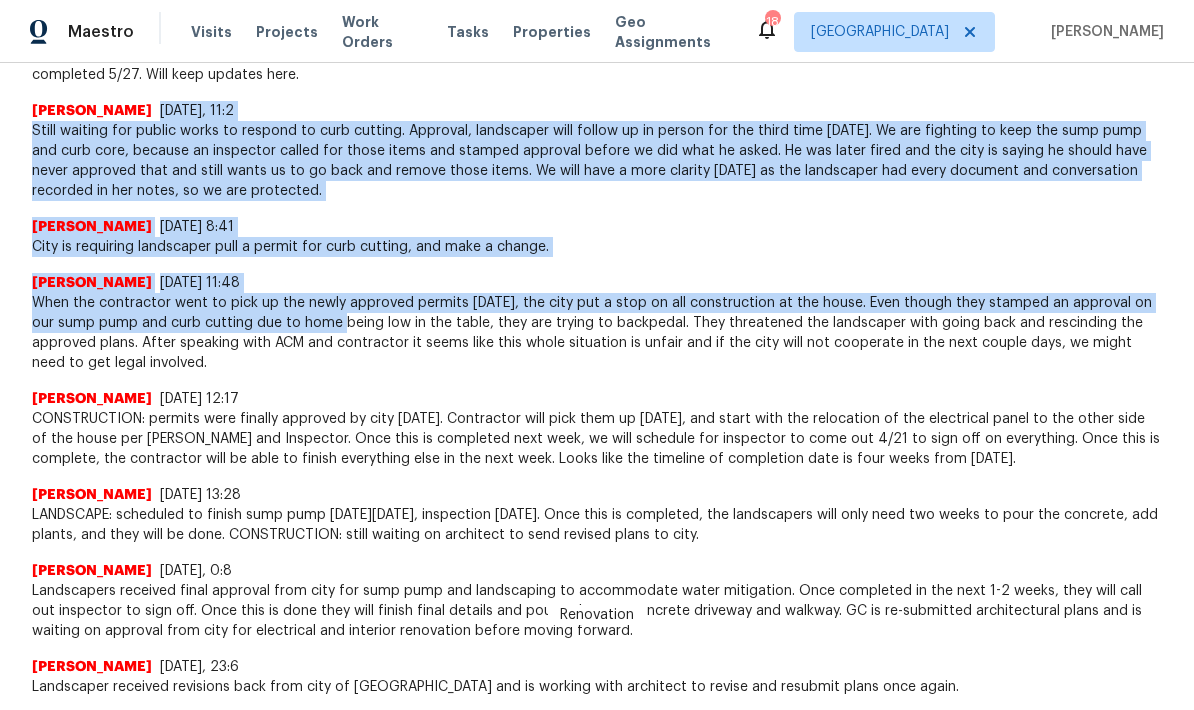 click on "When the contractor went to pick up the newly approved permits [DATE], the city put a stop on all construction at the house. Even though they stamped an approval on our sump pump and curb cutting due to home being low in the table, they are trying to backpedal. They threatened the landscaper with going back and rescinding the approved plans. After speaking with ACM and contractor it seems like this whole situation is unfair and if the city will not cooperate in the next couple days, we might need to get legal involved." at bounding box center [597, 333] 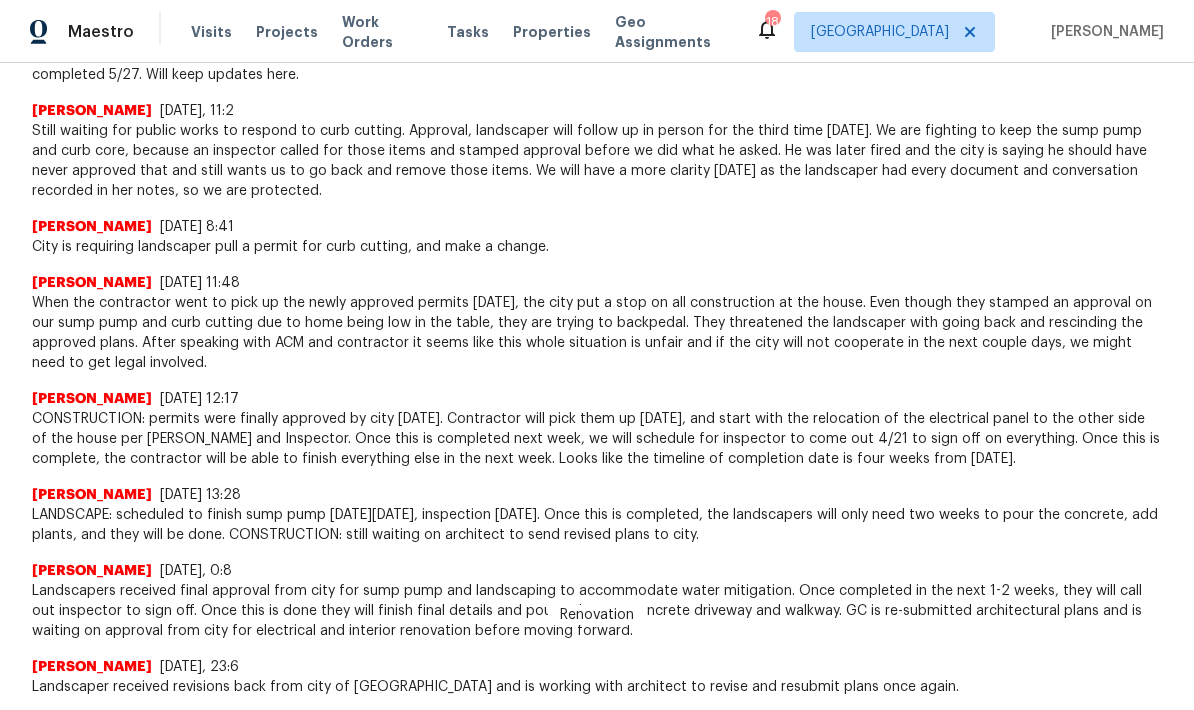 click on "CONSTRUCTION: permits were finally approved by city [DATE]. Contractor will pick them up [DATE], and start with the relocation of the electrical panel to the other side of the house per [PERSON_NAME] and Inspector. Once this is completed next week, we will schedule for inspector to come out 4/21 to sign off on everything. Once this is complete, the contractor will be able to finish everything else in the next week. Looks like the timeline of completion date is four weeks from [DATE]." at bounding box center [597, 439] 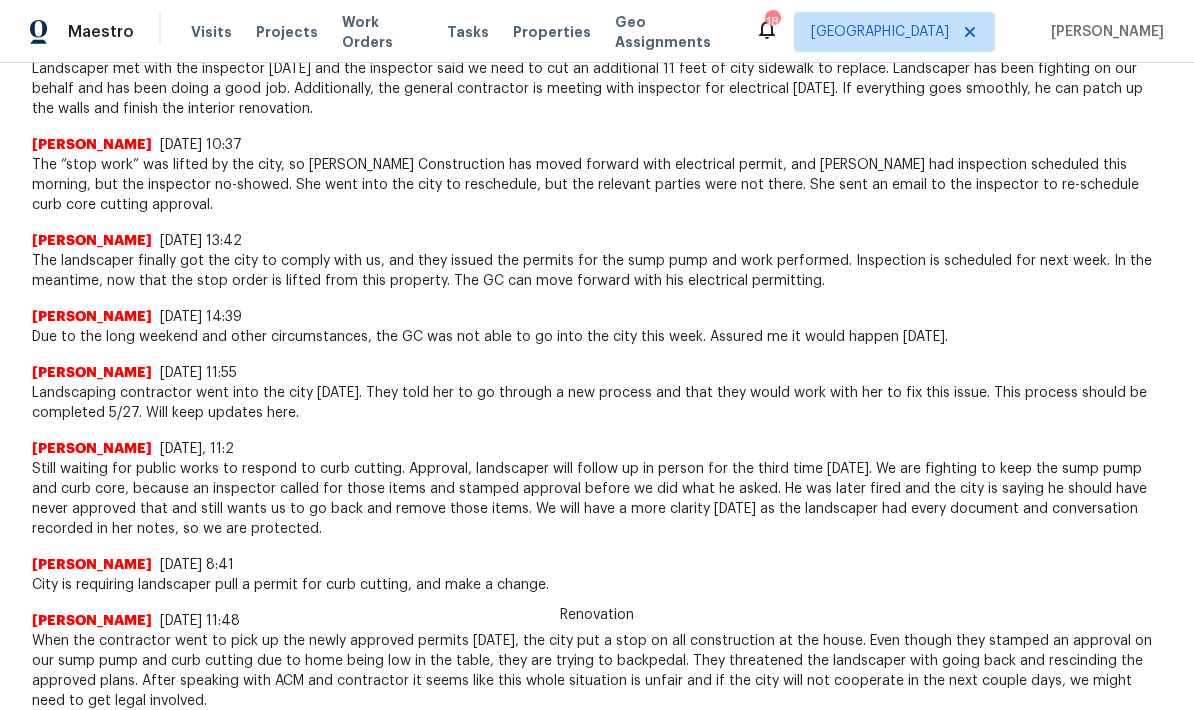scroll, scrollTop: 1364, scrollLeft: 0, axis: vertical 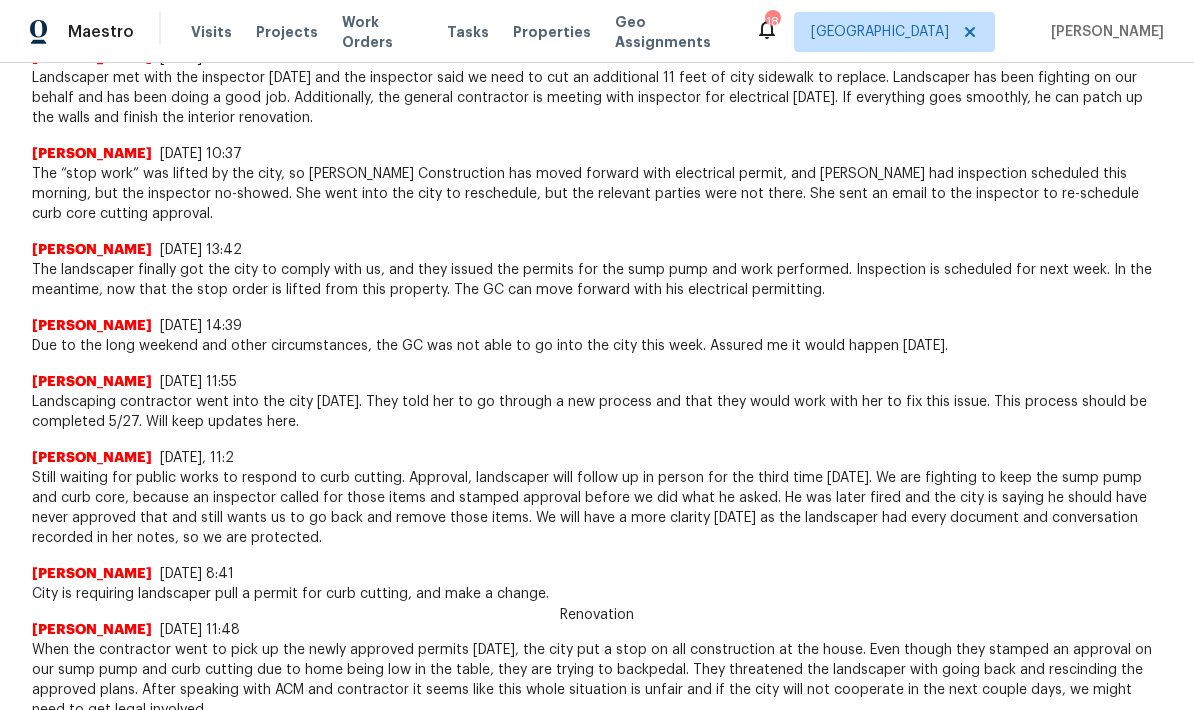 click on "[PERSON_NAME]" at bounding box center [92, 326] 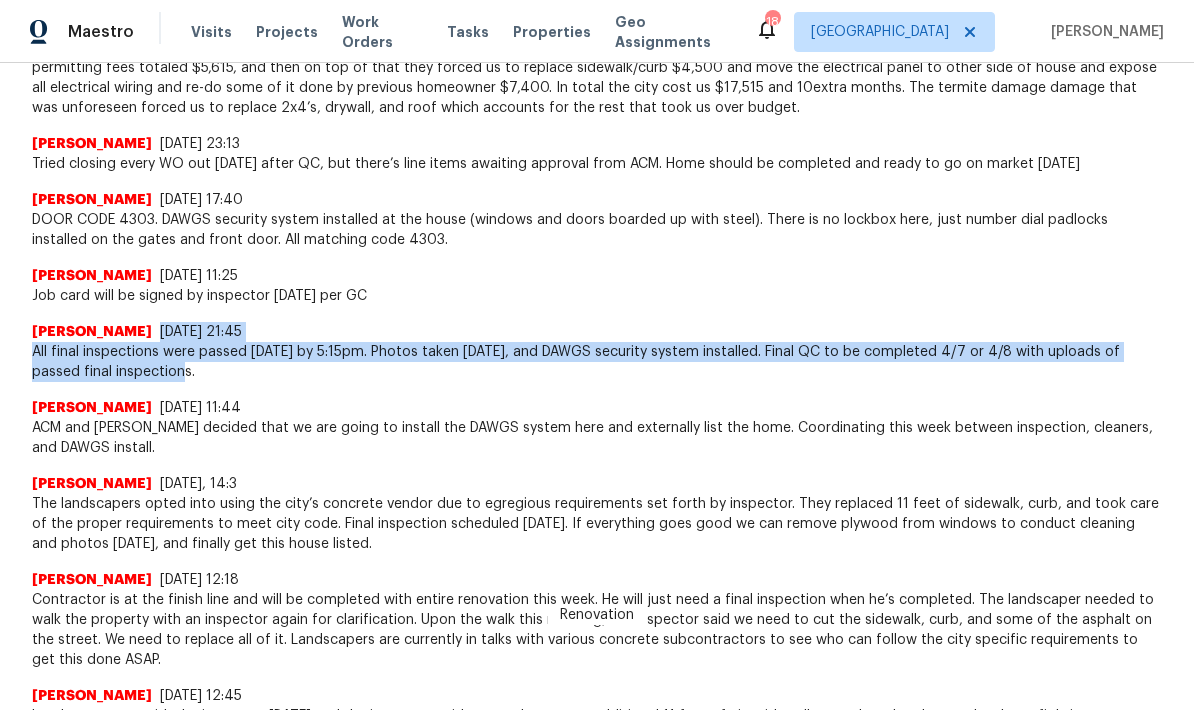 scroll, scrollTop: 695, scrollLeft: 0, axis: vertical 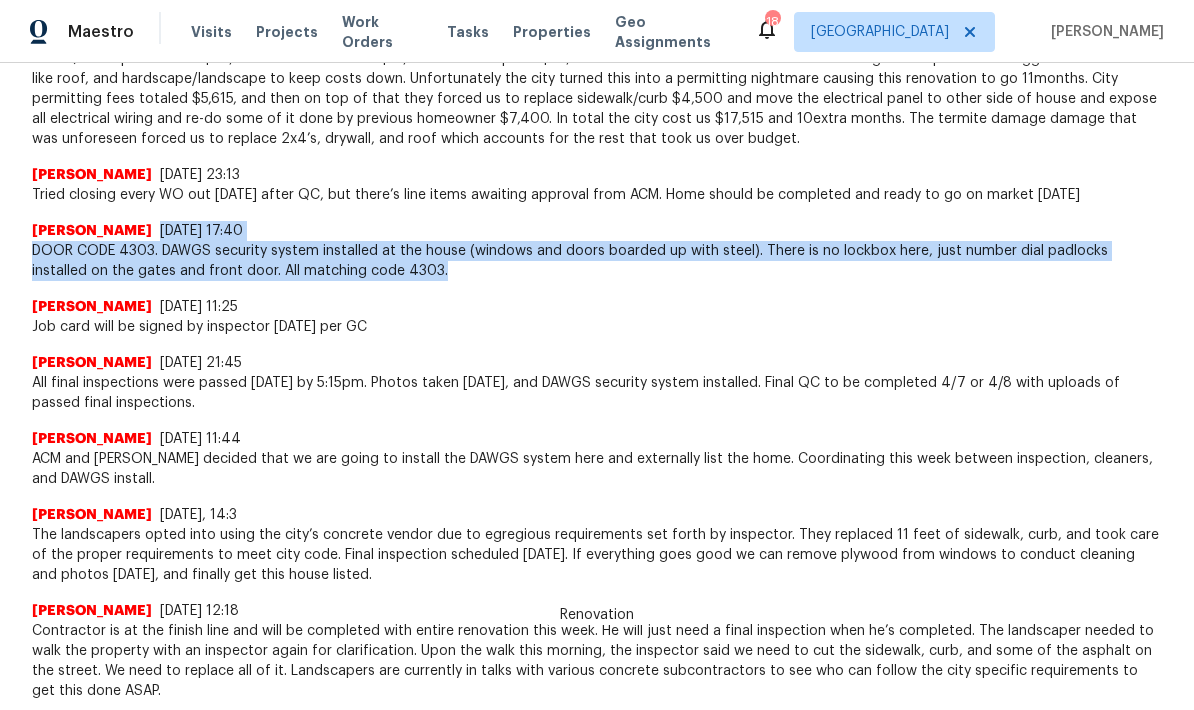 click on "DOOR CODE 4303. DAWGS security system installed at the house (windows and doors boarded up with steel). There is no lockbox here, just number dial padlocks installed on the gates and front door. All matching code 4303." at bounding box center (597, 261) 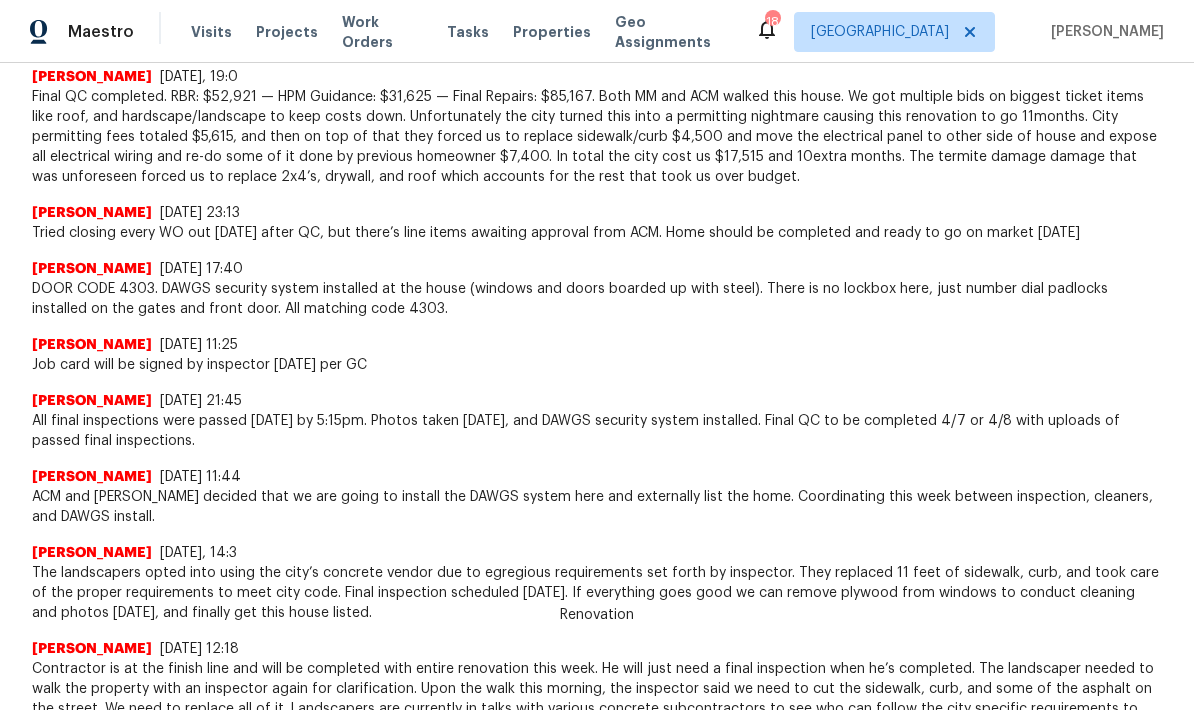 scroll, scrollTop: 655, scrollLeft: 0, axis: vertical 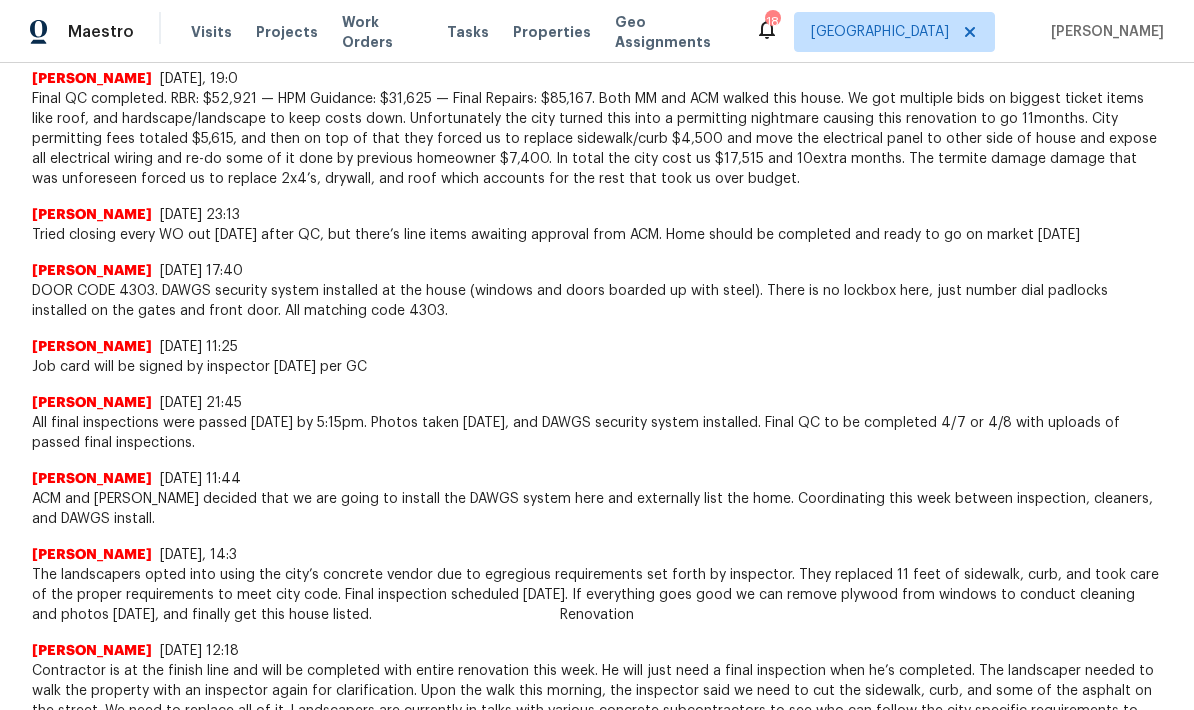 click on "[DATE] 17:40" at bounding box center [201, 271] 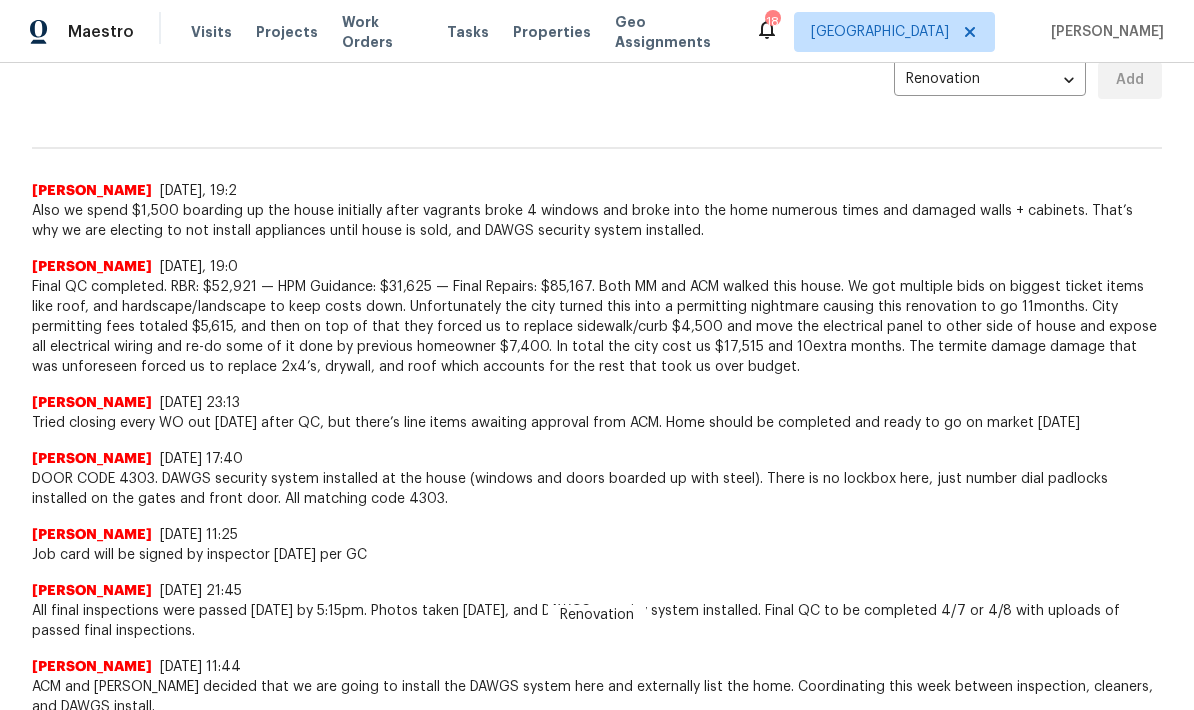 scroll, scrollTop: 464, scrollLeft: 0, axis: vertical 